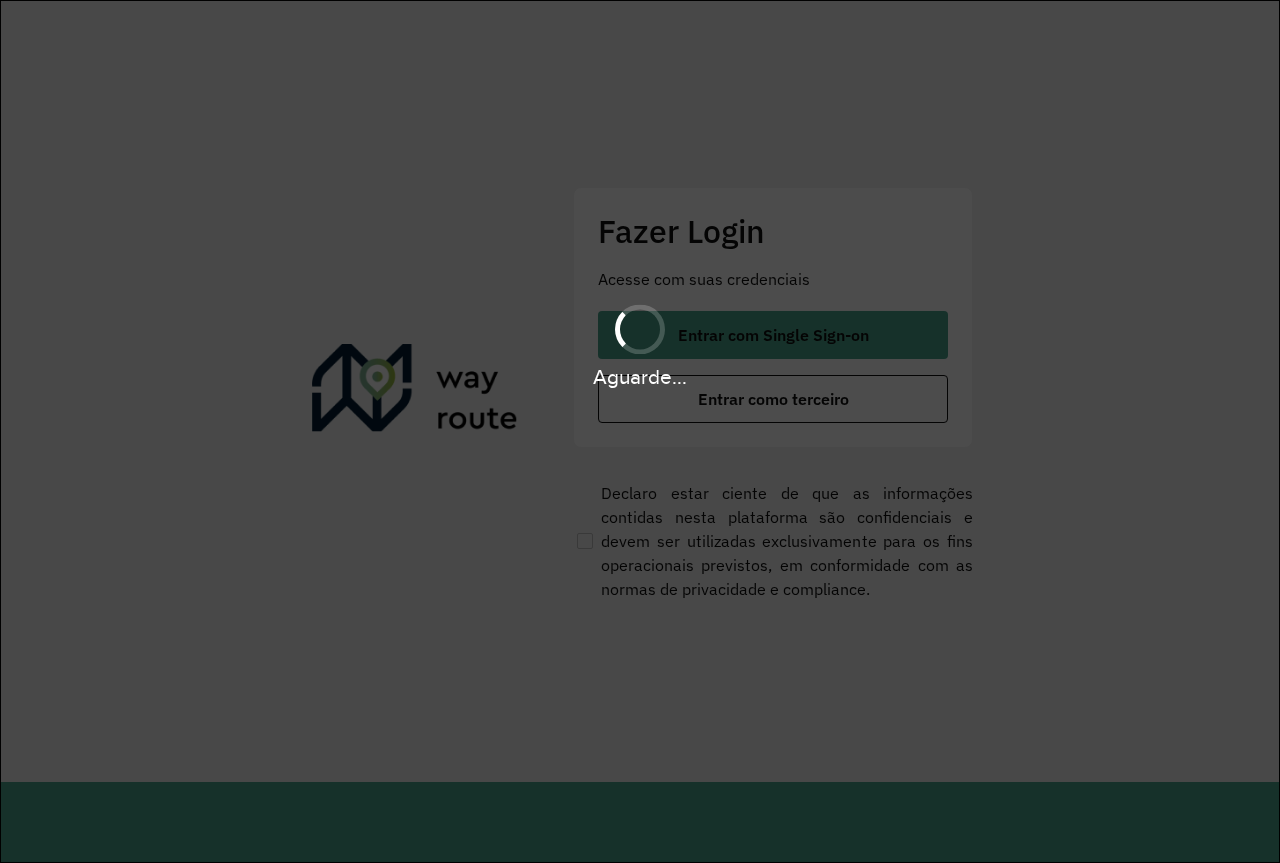 scroll, scrollTop: 0, scrollLeft: 0, axis: both 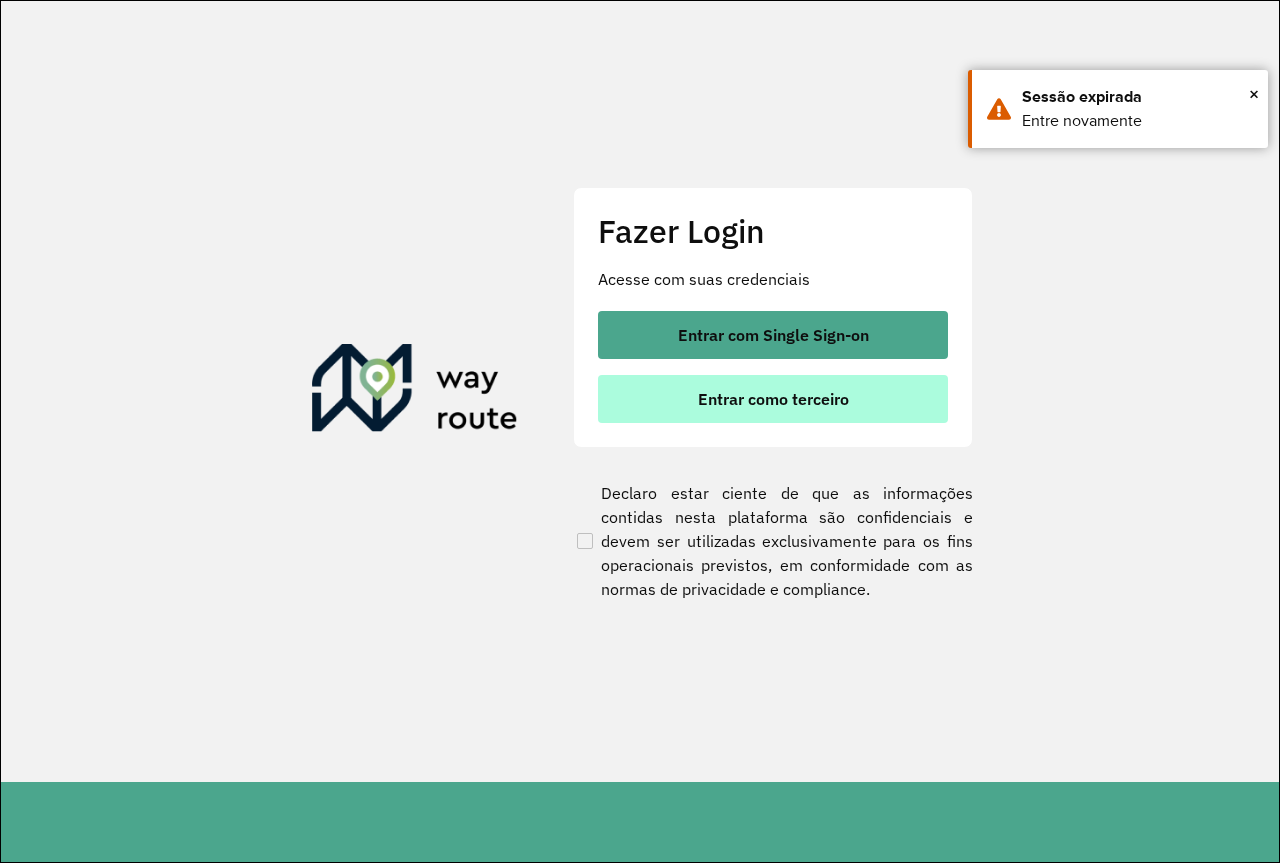 click on "Entrar como terceiro" at bounding box center (773, 399) 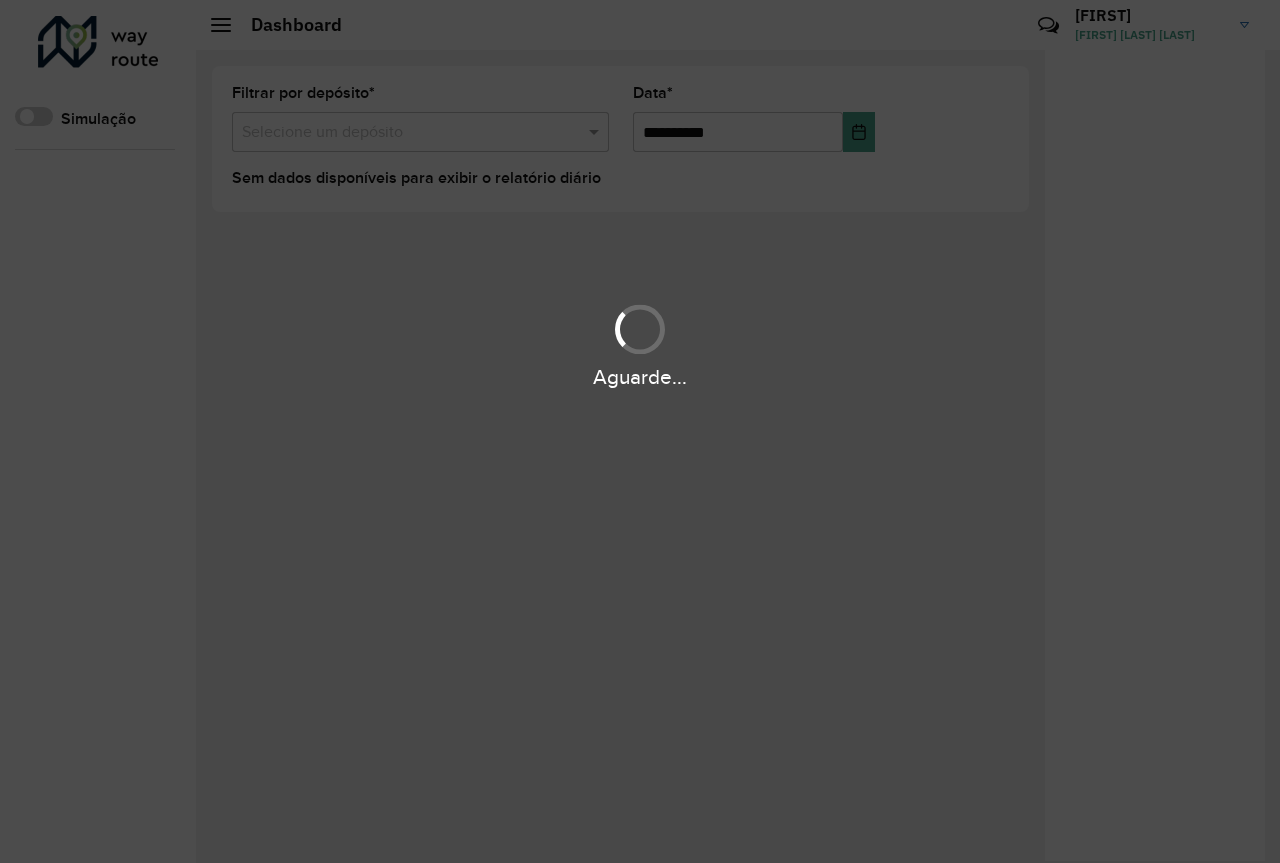 scroll, scrollTop: 0, scrollLeft: 0, axis: both 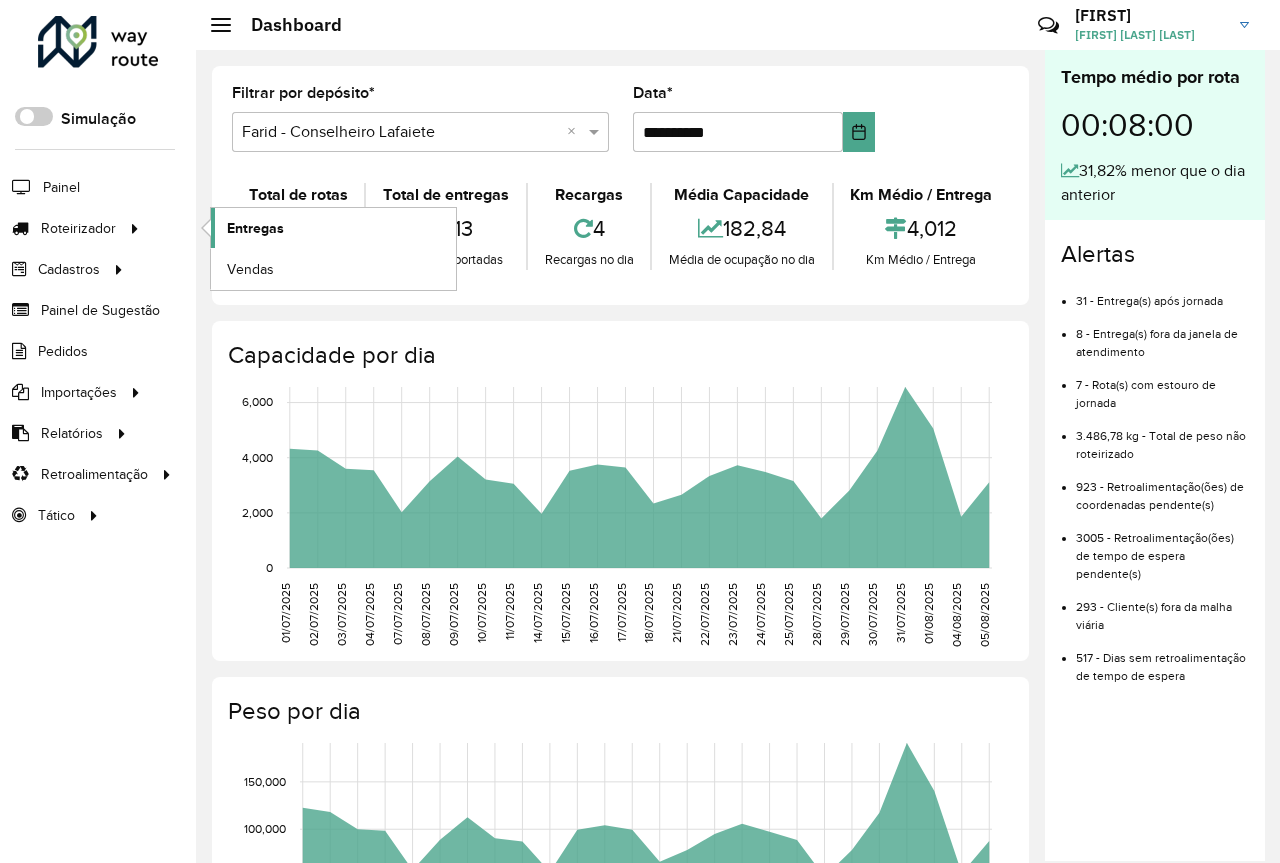 click on "Entregas" 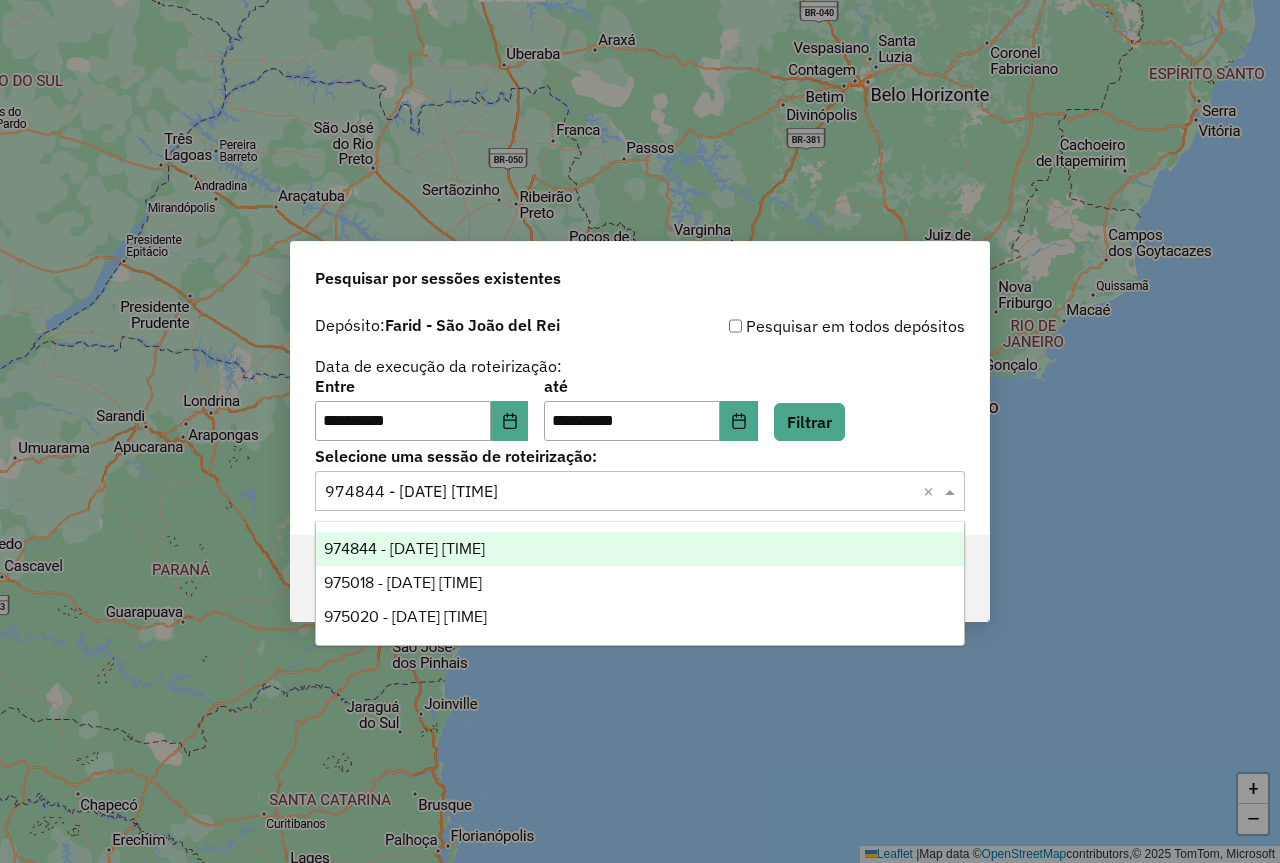 scroll, scrollTop: 0, scrollLeft: 0, axis: both 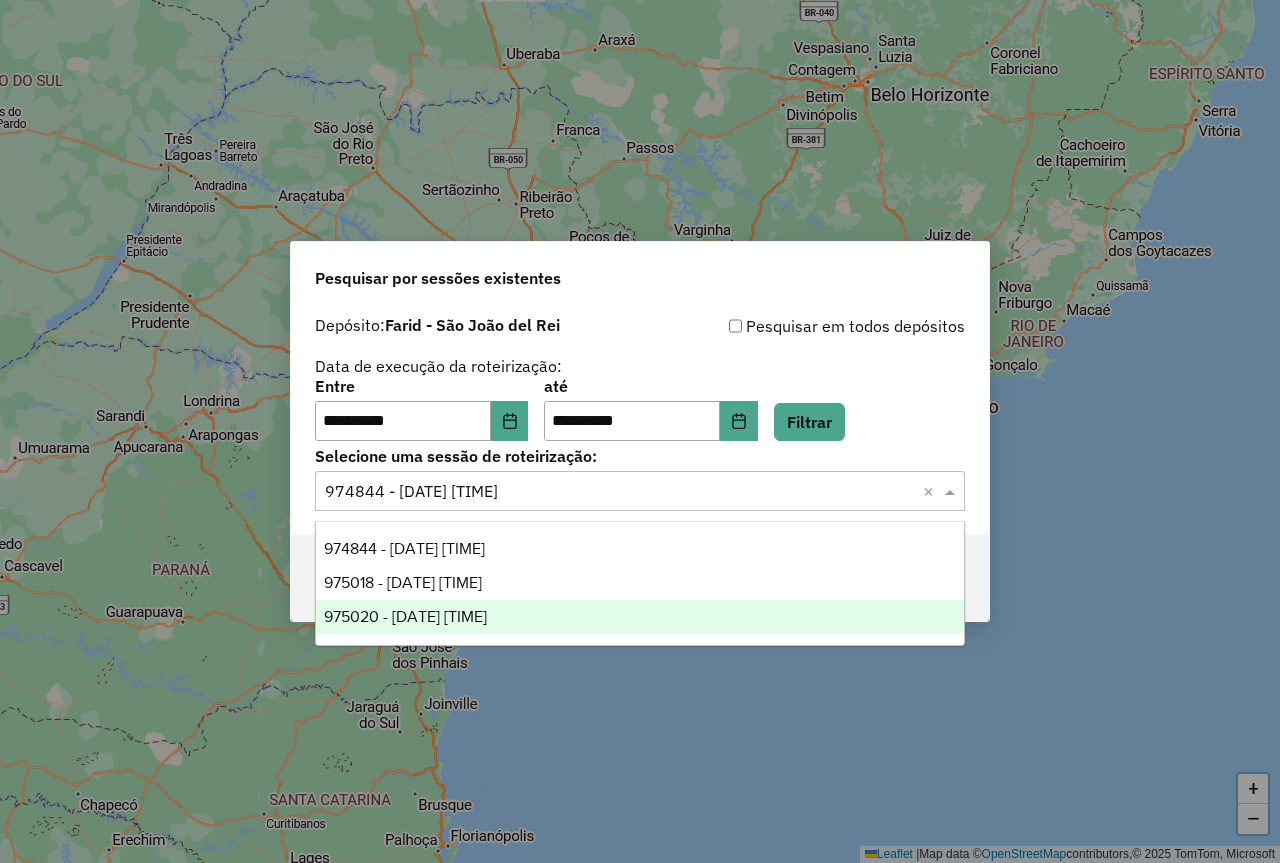 click on "975020 - [DATE] [TIME]" at bounding box center (640, 617) 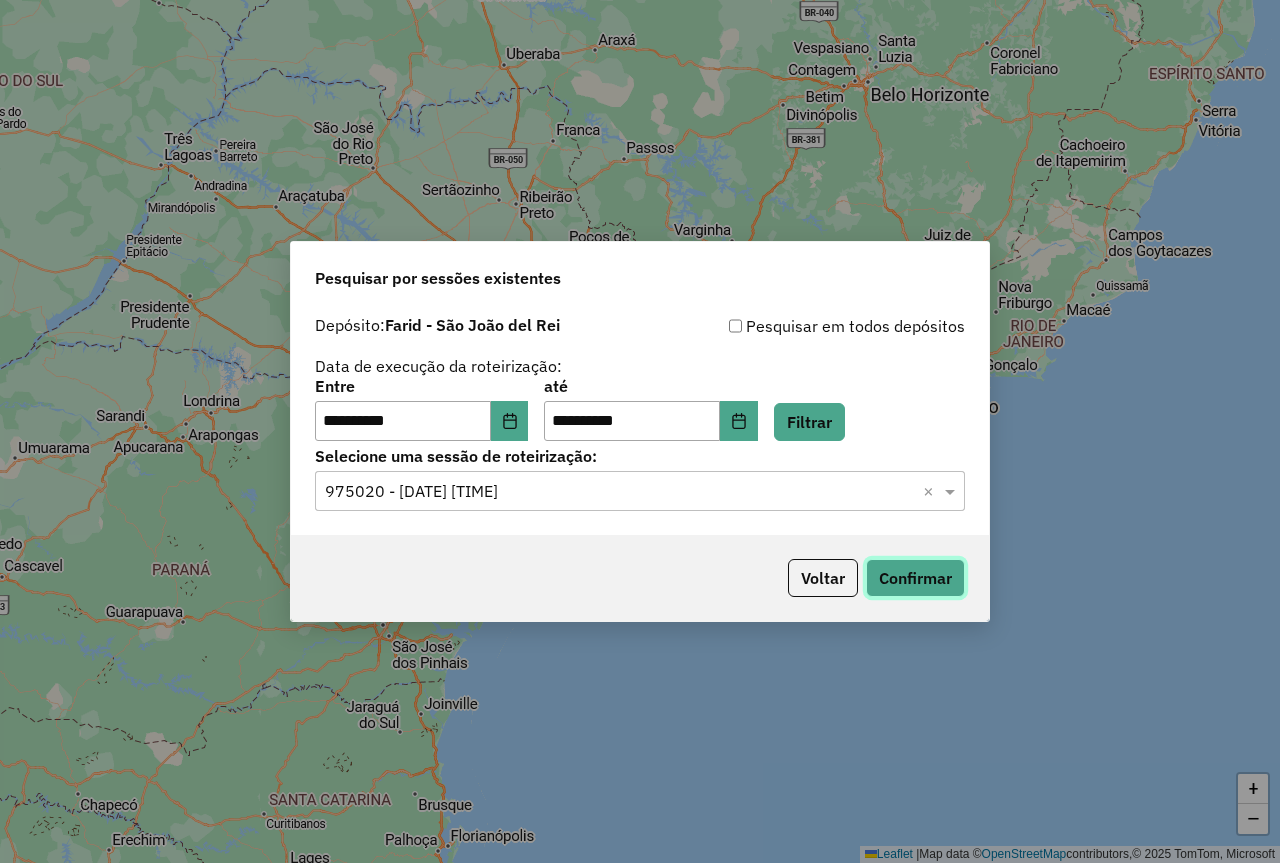 click on "Confirmar" 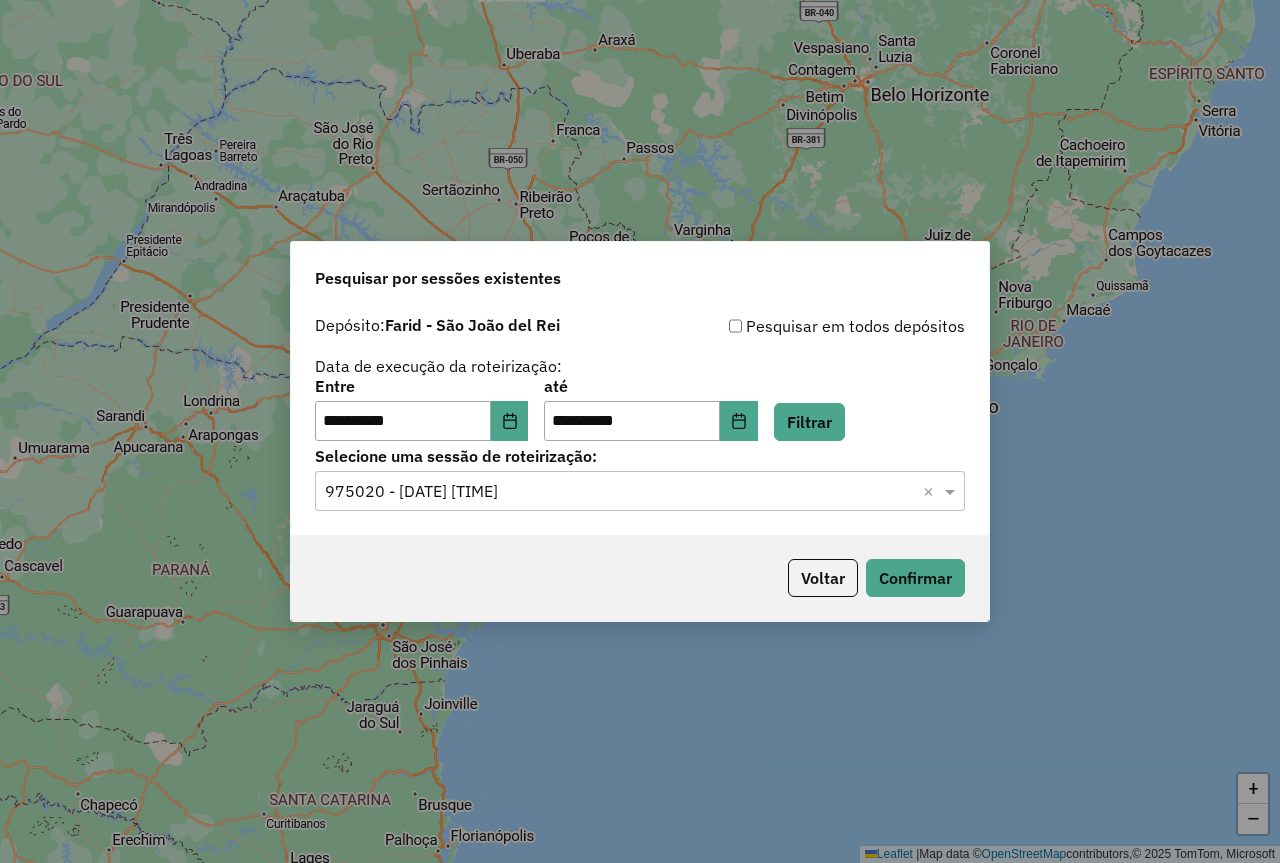 click 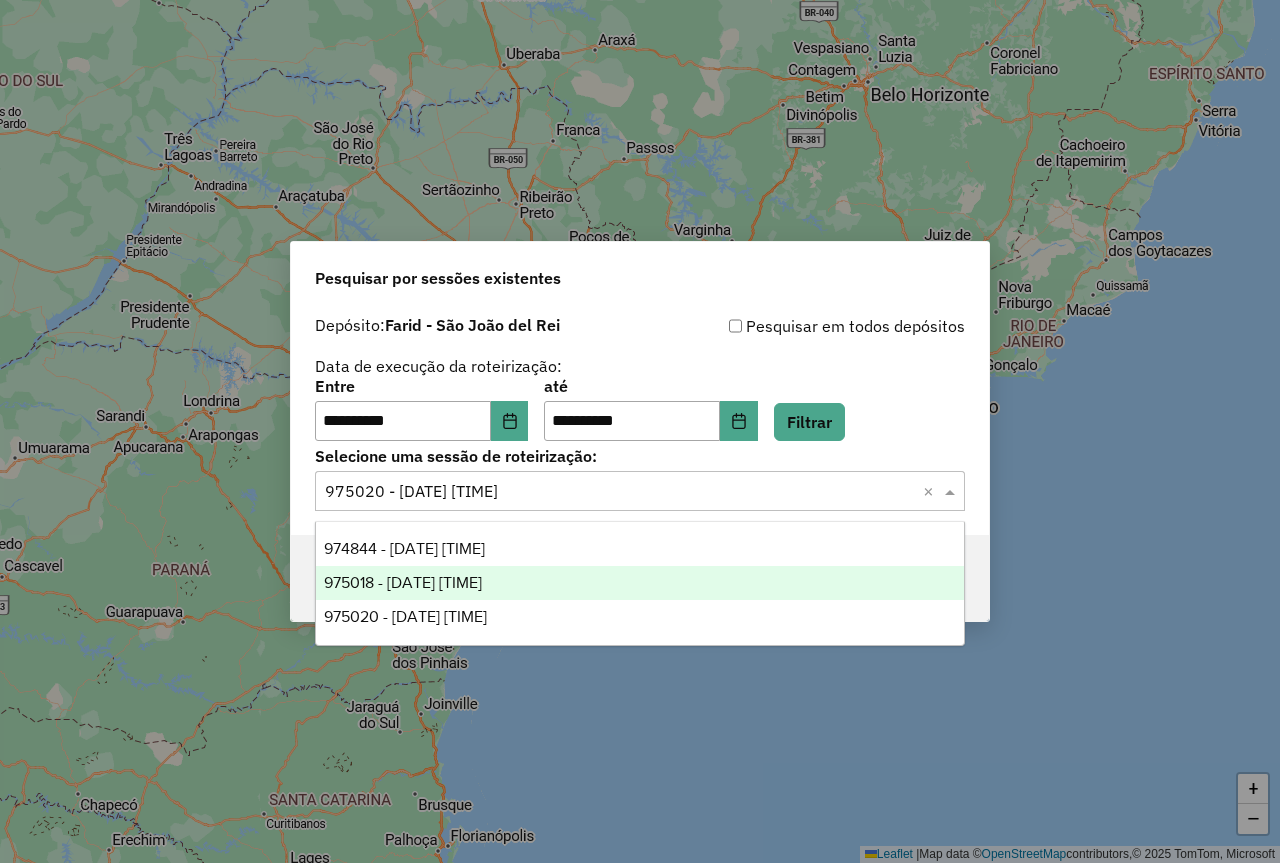 click on "975018 - [DATE] [TIME]" at bounding box center (640, 583) 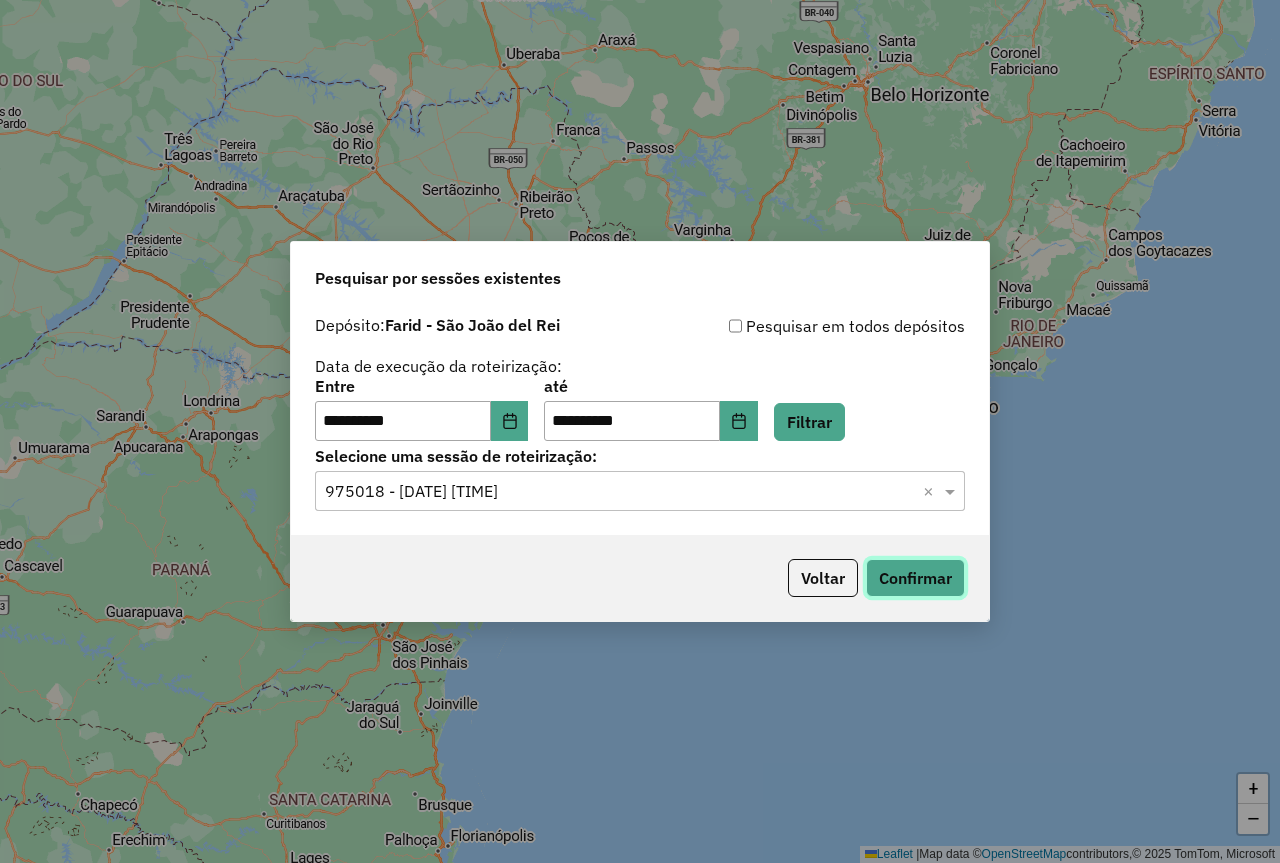 click on "Confirmar" 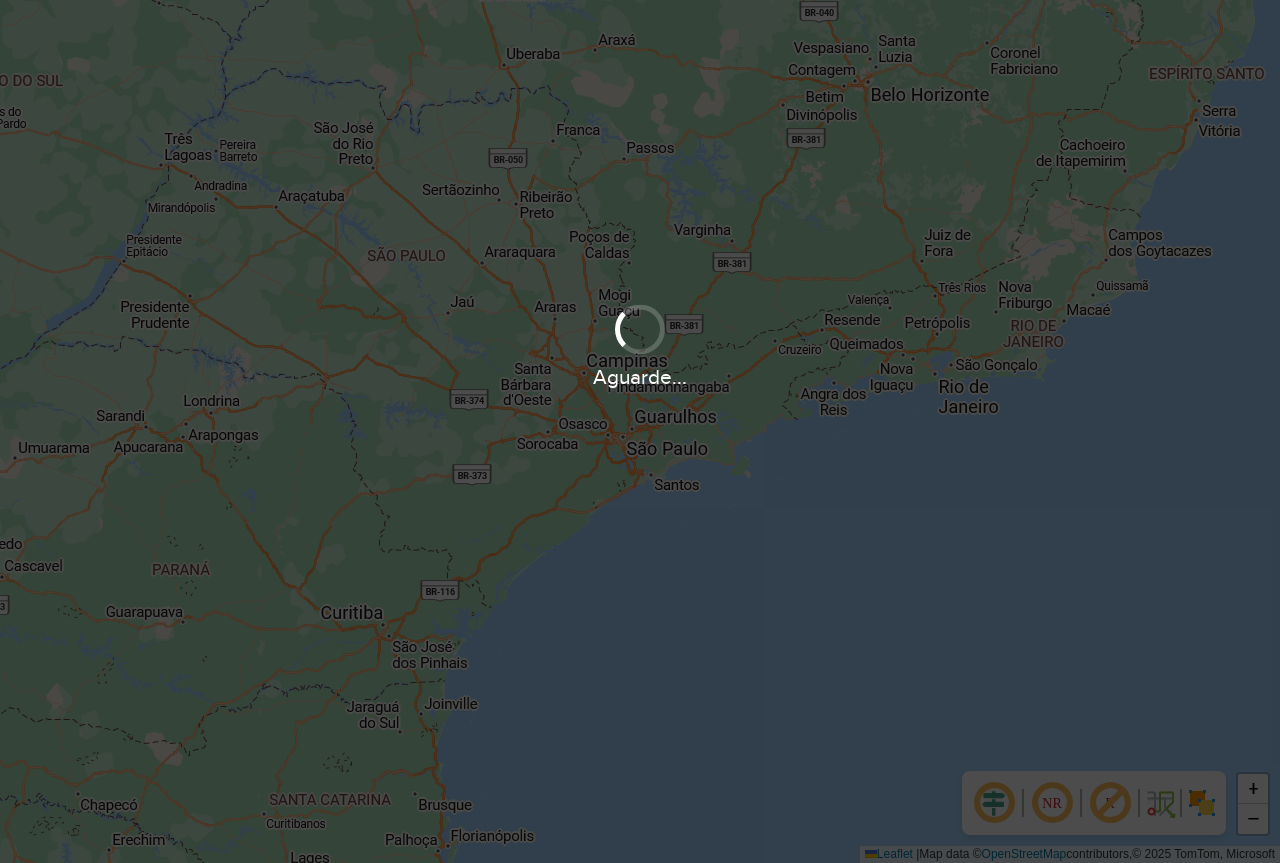 scroll, scrollTop: 0, scrollLeft: 0, axis: both 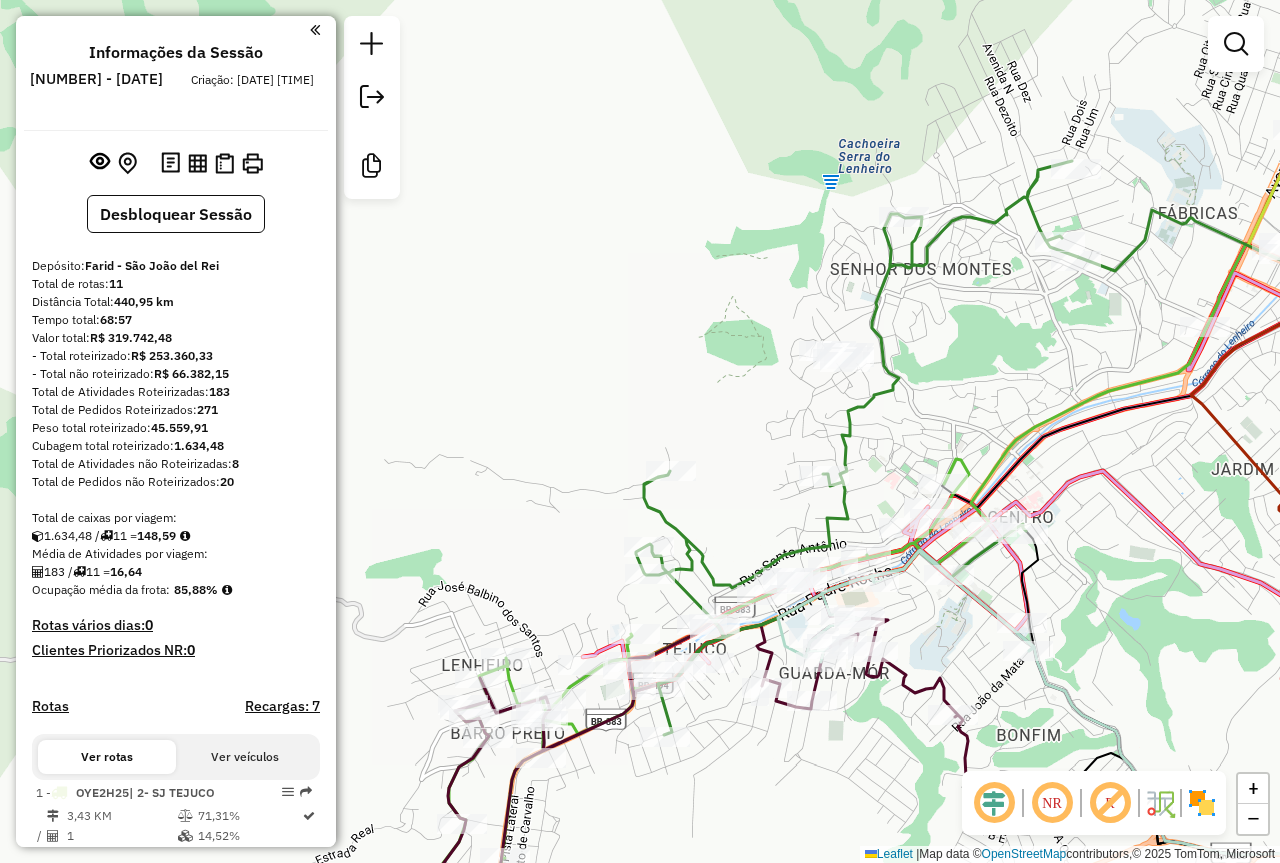 drag, startPoint x: 546, startPoint y: 490, endPoint x: 475, endPoint y: 310, distance: 193.49677 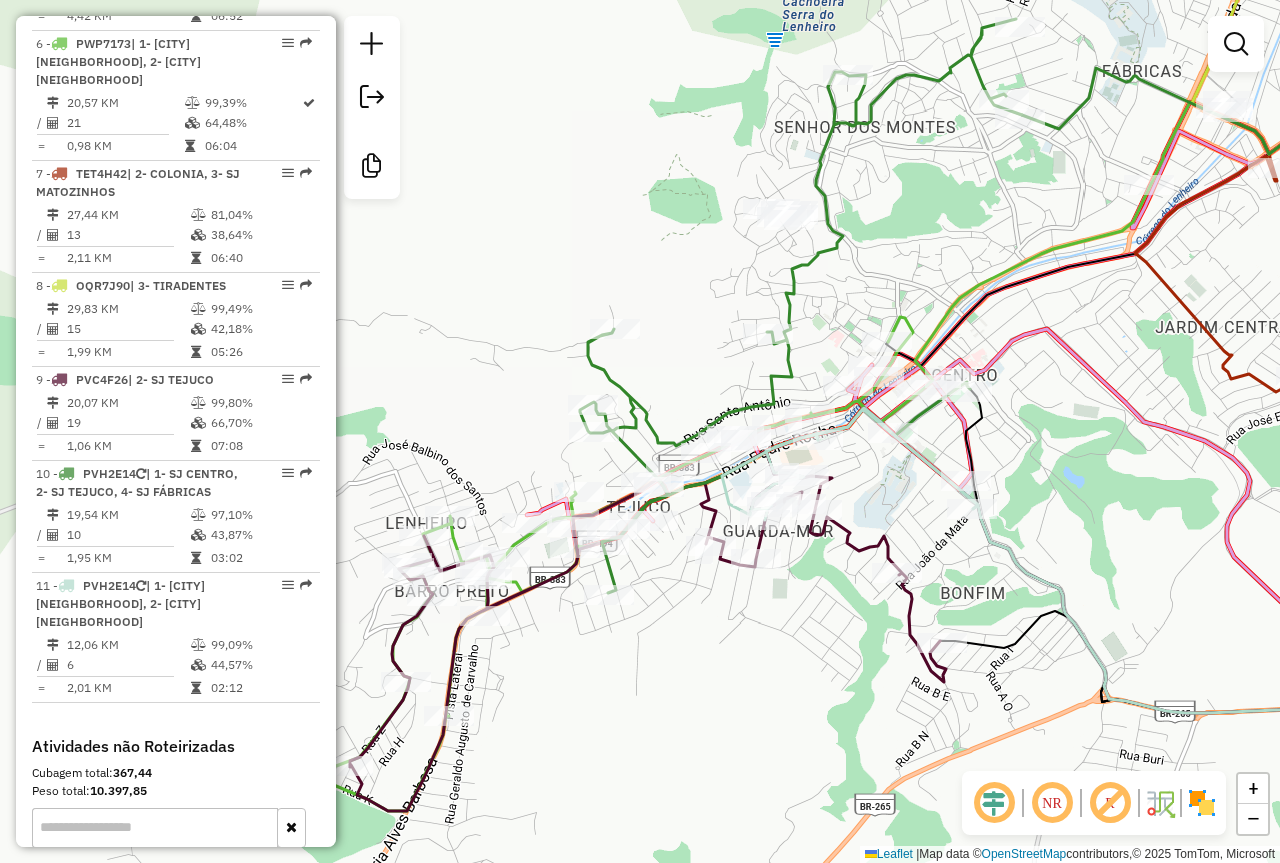 scroll, scrollTop: 1300, scrollLeft: 0, axis: vertical 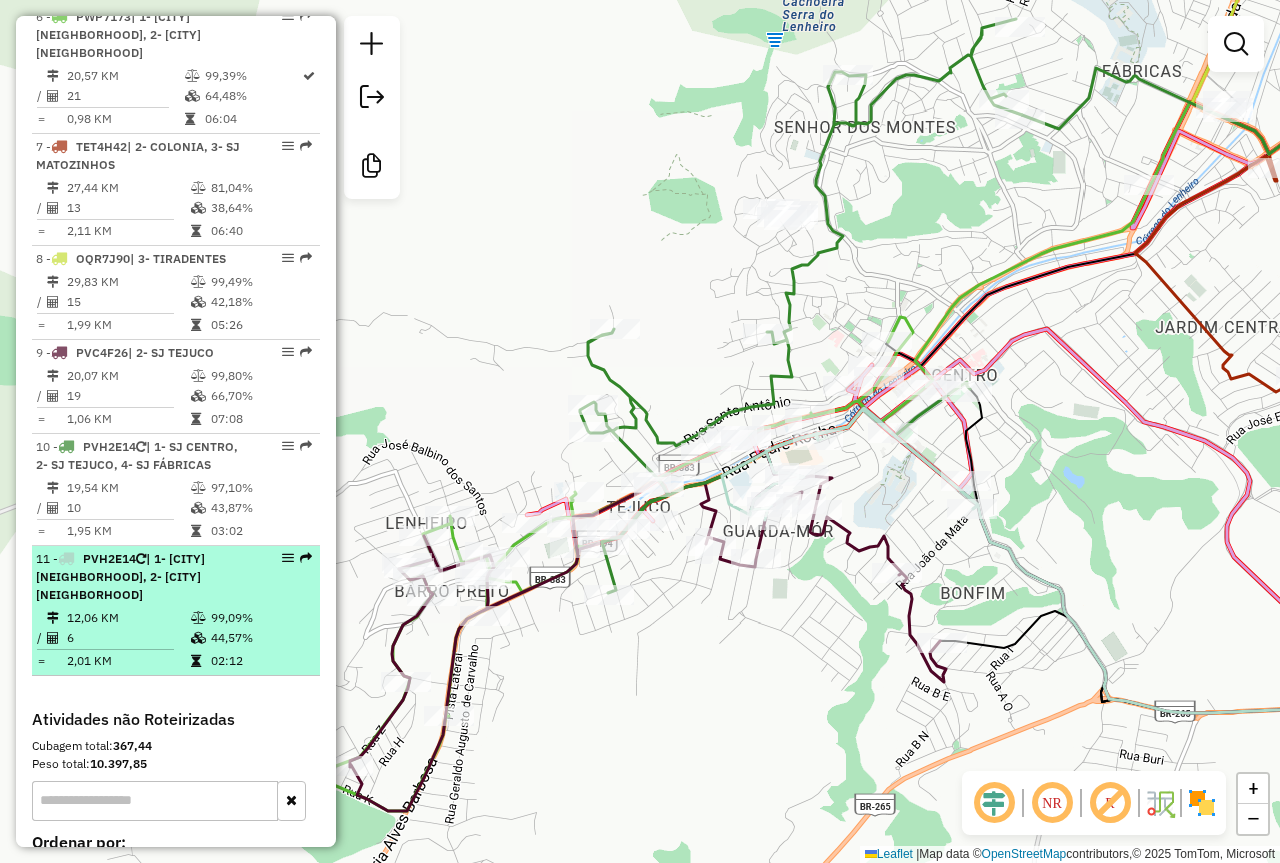 click on "12,06 KM" at bounding box center [128, 618] 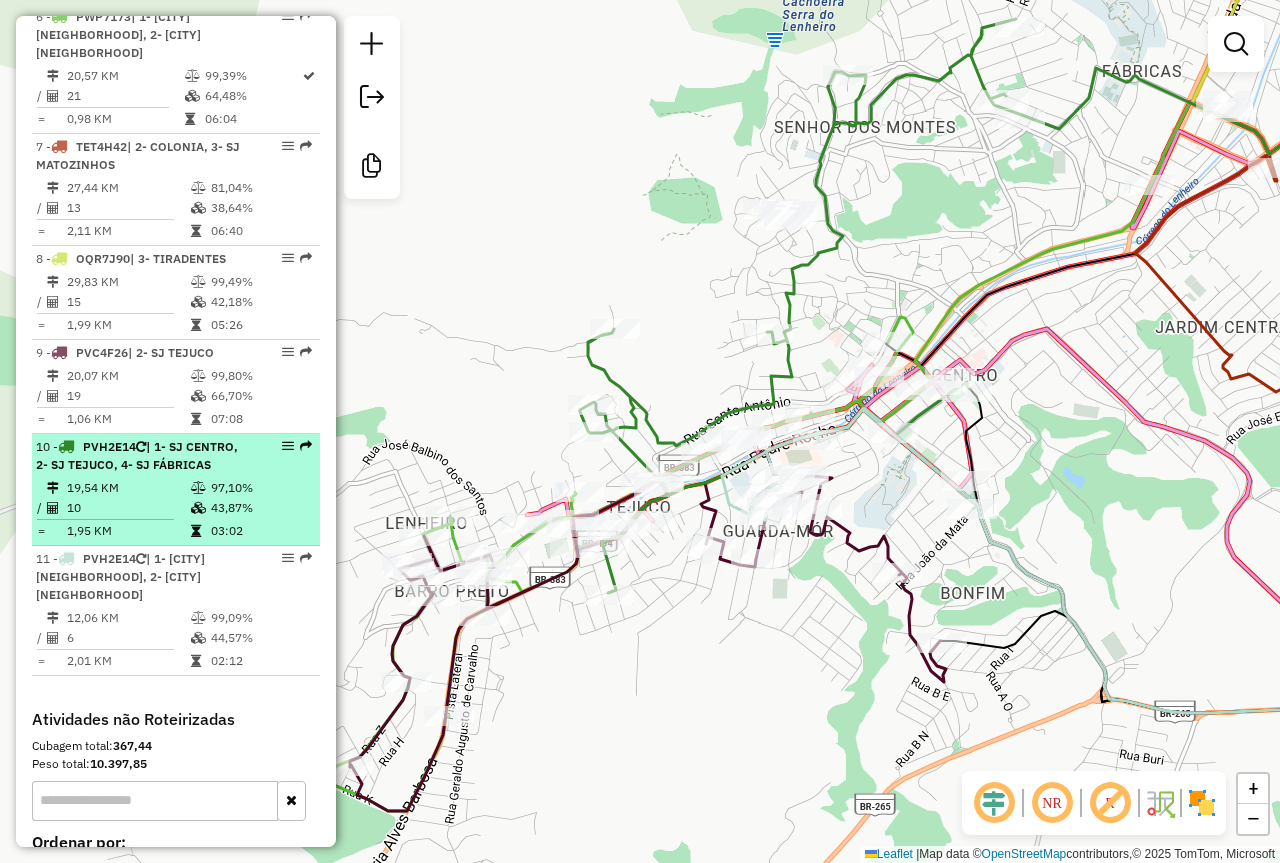 select on "**********" 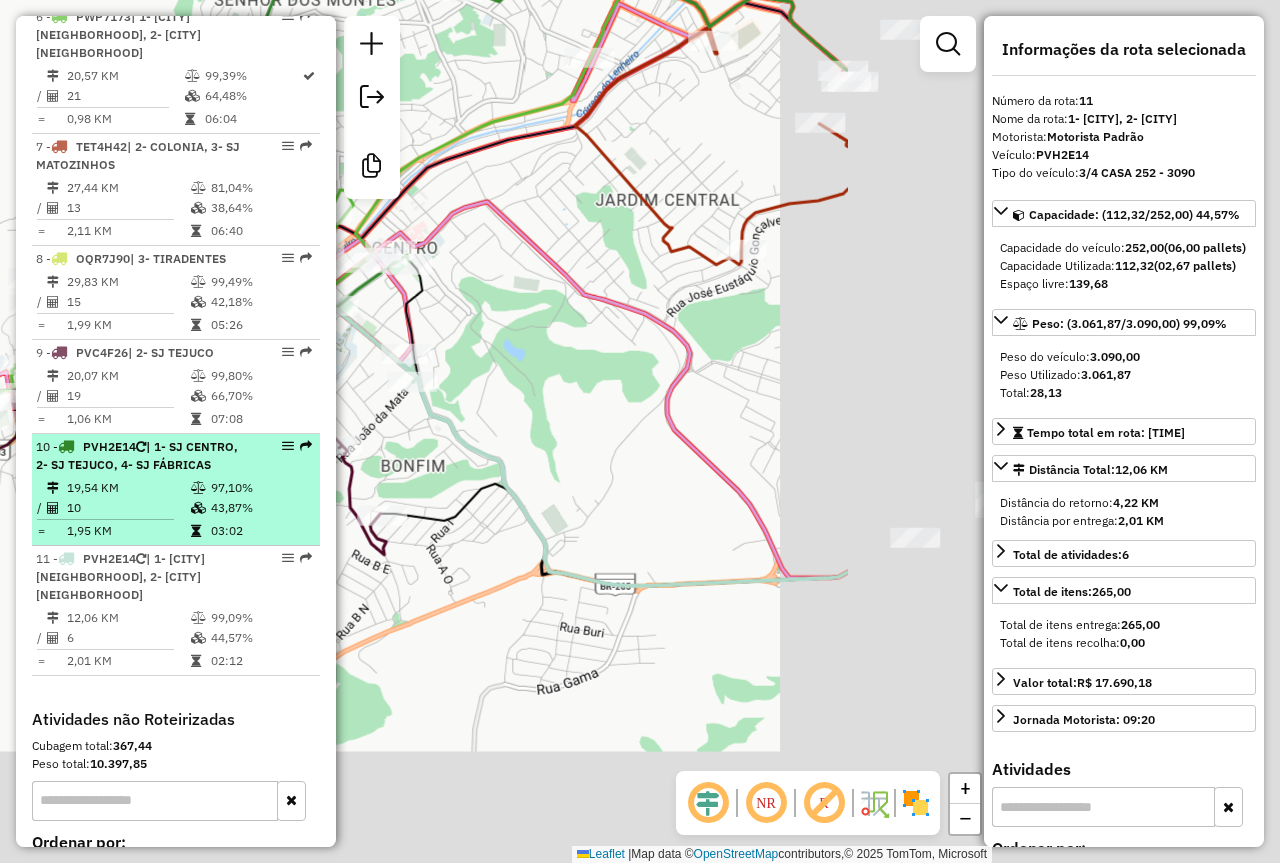 click on "19,54 KM" at bounding box center [128, 488] 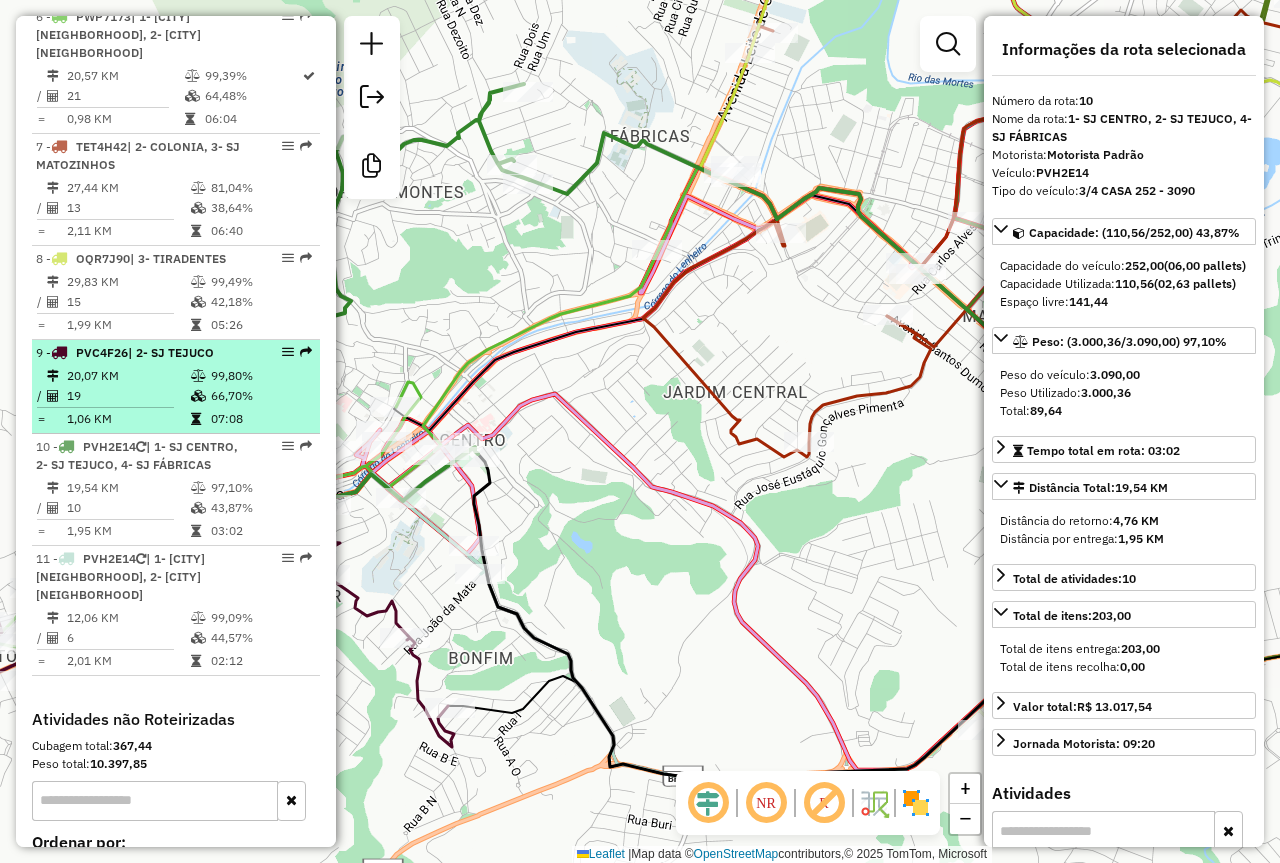 click on "20,07 KM" at bounding box center (128, 376) 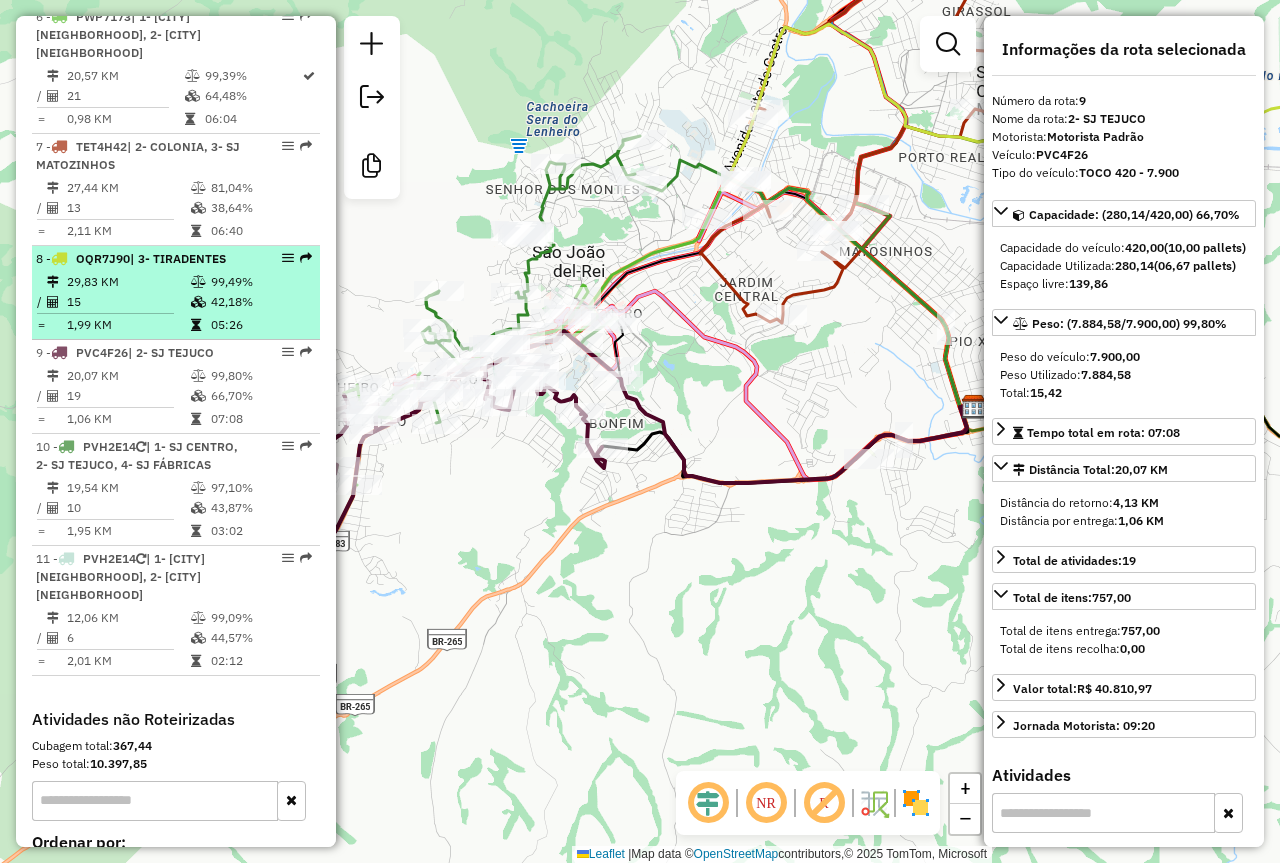 click on "15" at bounding box center (128, 302) 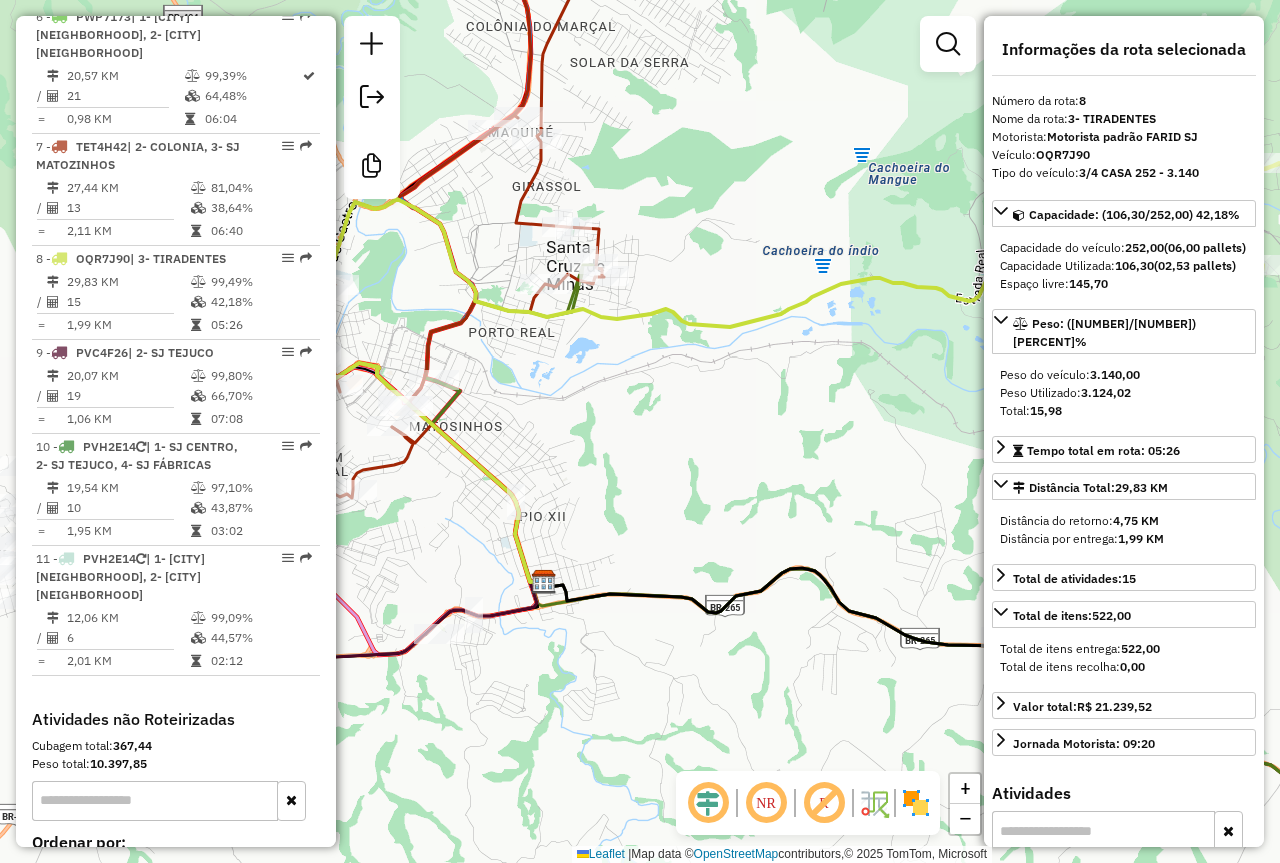 drag, startPoint x: 469, startPoint y: 496, endPoint x: 619, endPoint y: 487, distance: 150.26976 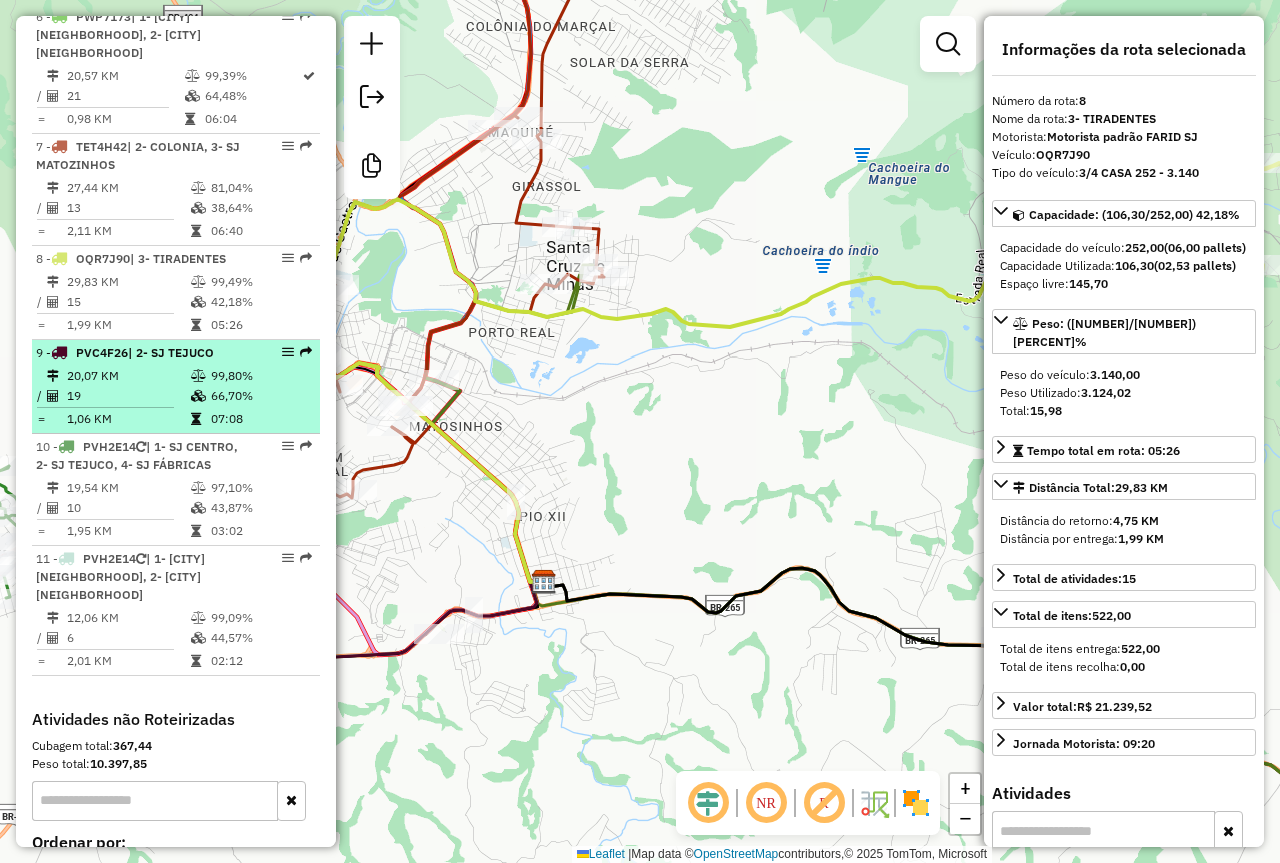 click on "9 -       PVC4F26   | 2- SJ TEJUCO  20,07 KM   99,80%  /  19   66,70%     =  1,06 KM   07:08" at bounding box center (176, 387) 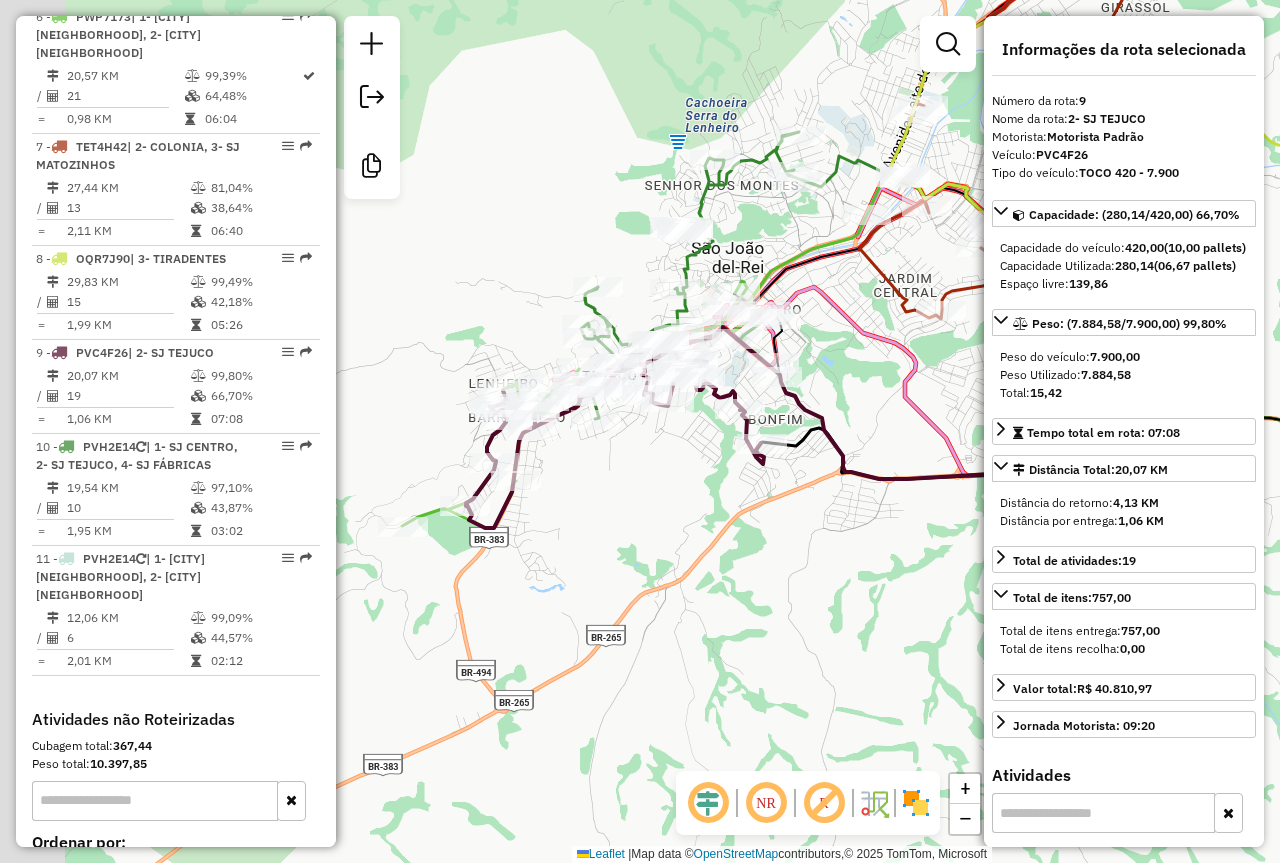 drag, startPoint x: 723, startPoint y: 530, endPoint x: 802, endPoint y: 526, distance: 79.101204 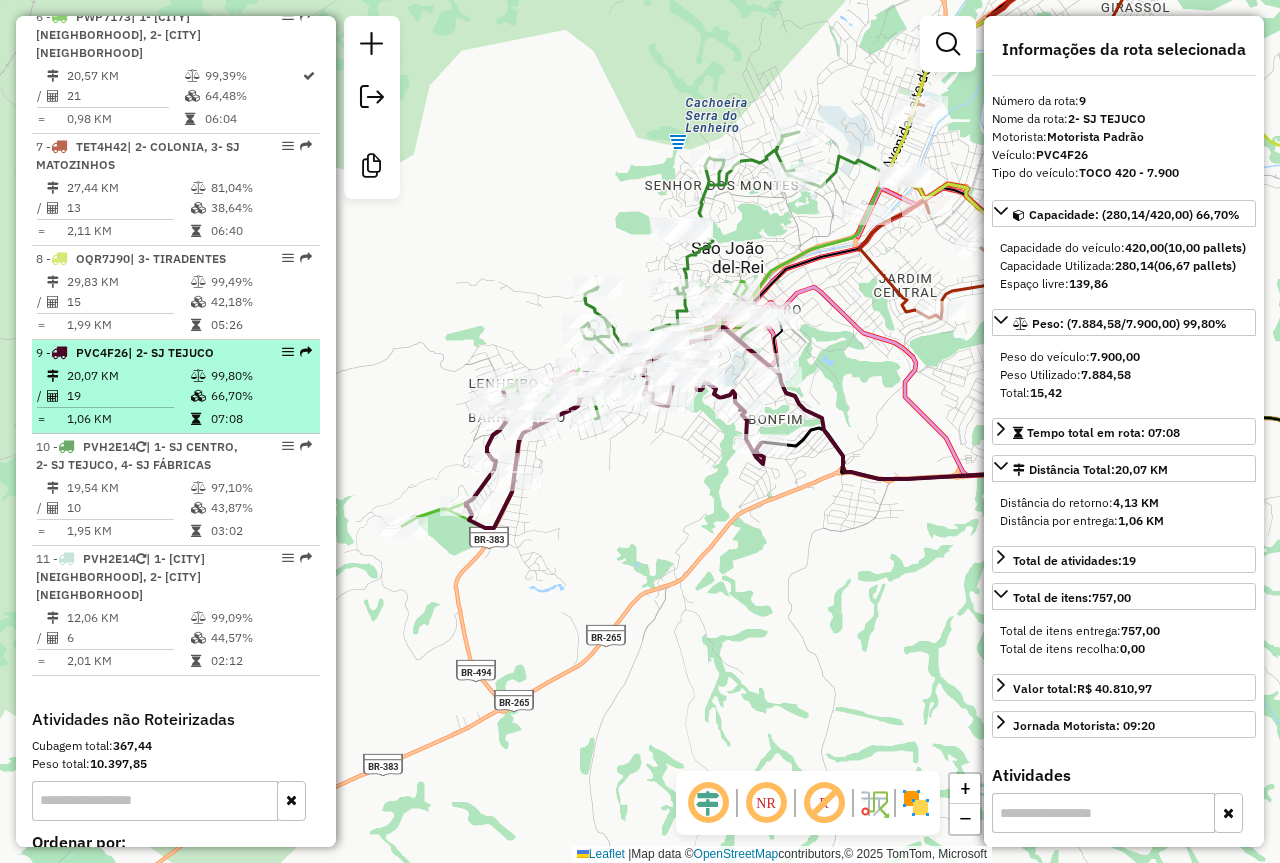 click on "20,07 KM" at bounding box center (128, 376) 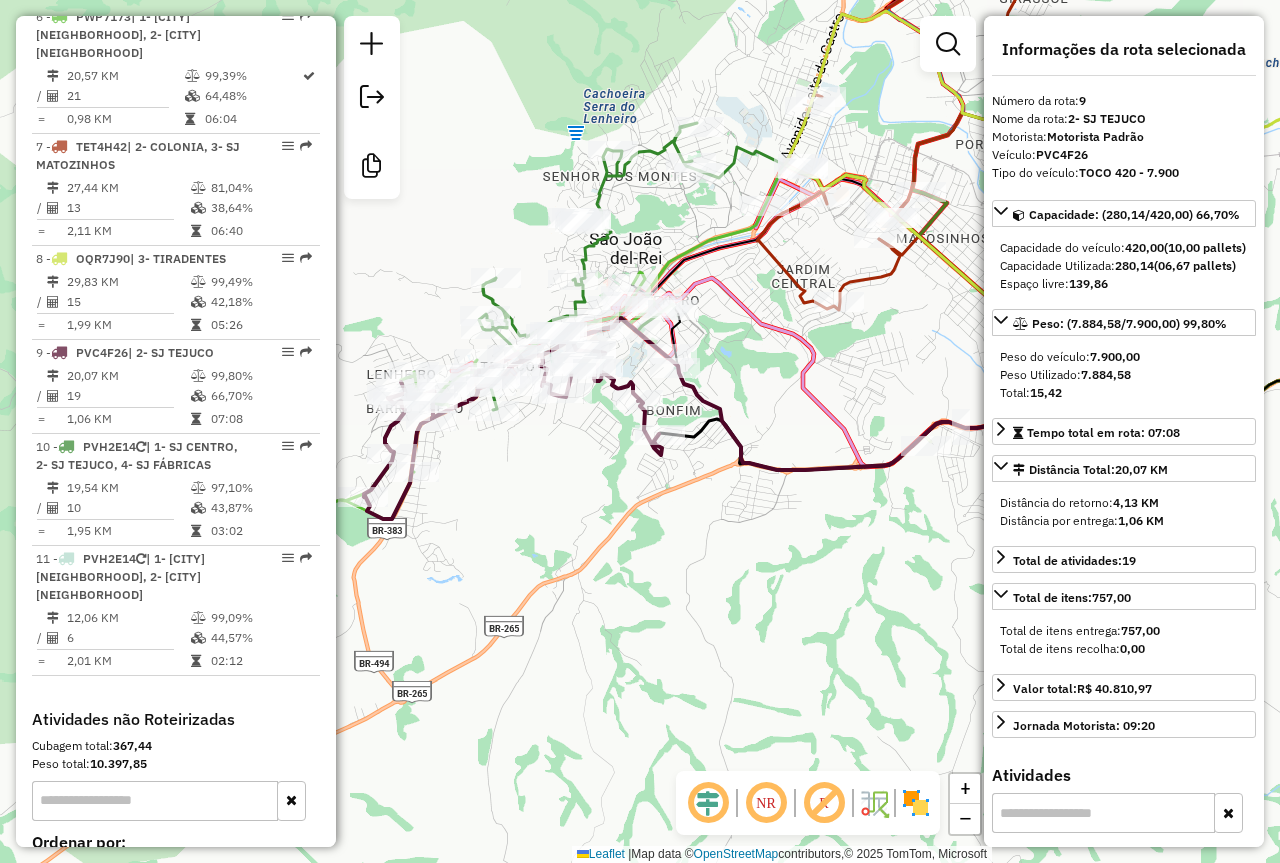 drag, startPoint x: 555, startPoint y: 600, endPoint x: 665, endPoint y: 581, distance: 111.62885 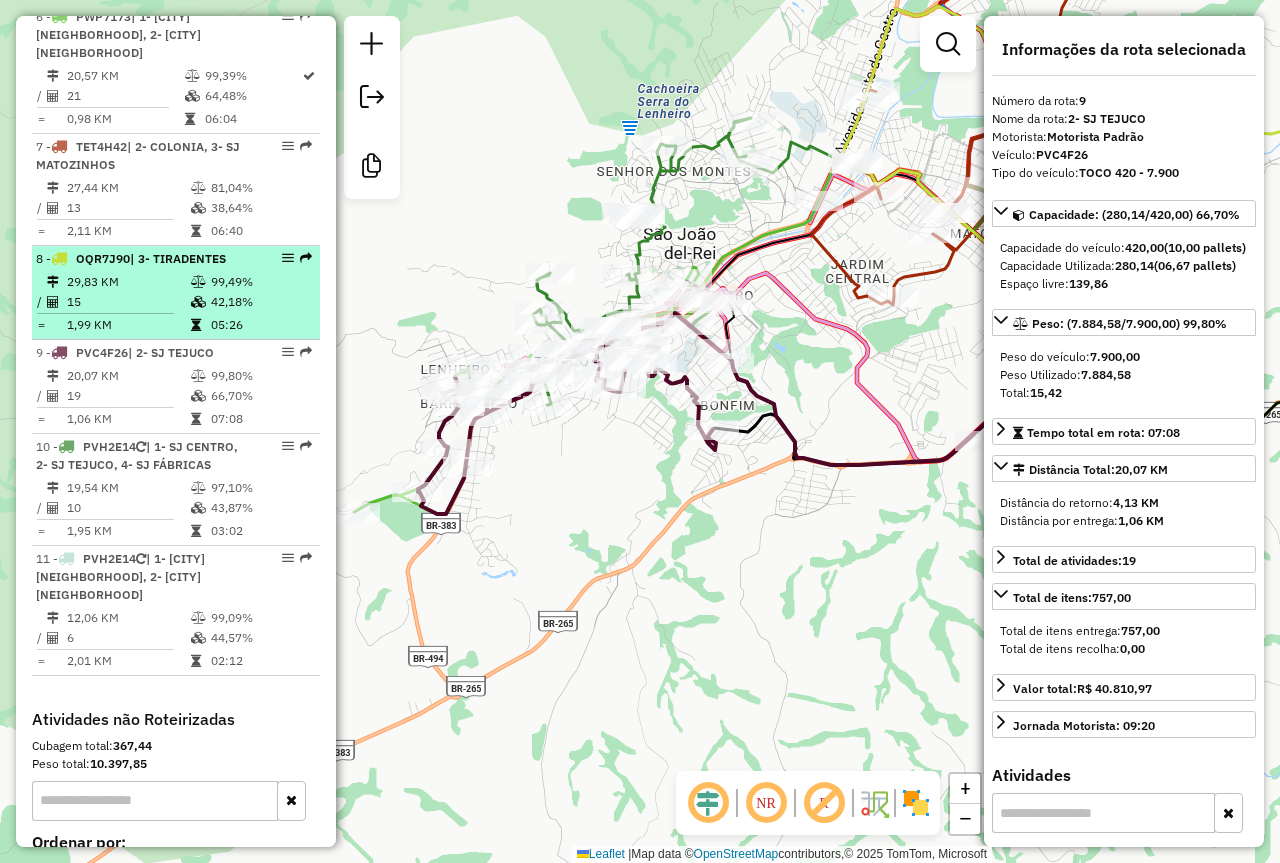 click on "15" at bounding box center (128, 302) 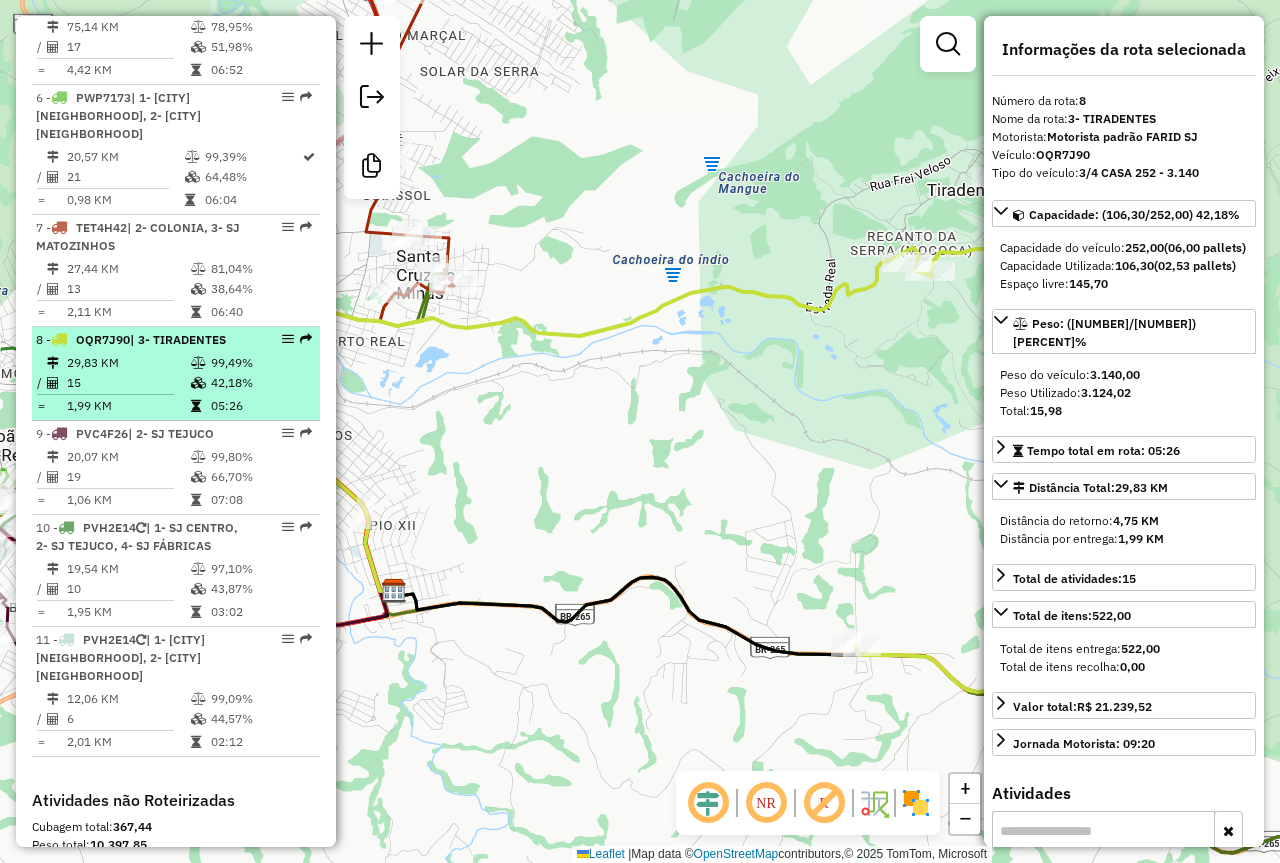 scroll, scrollTop: 1100, scrollLeft: 0, axis: vertical 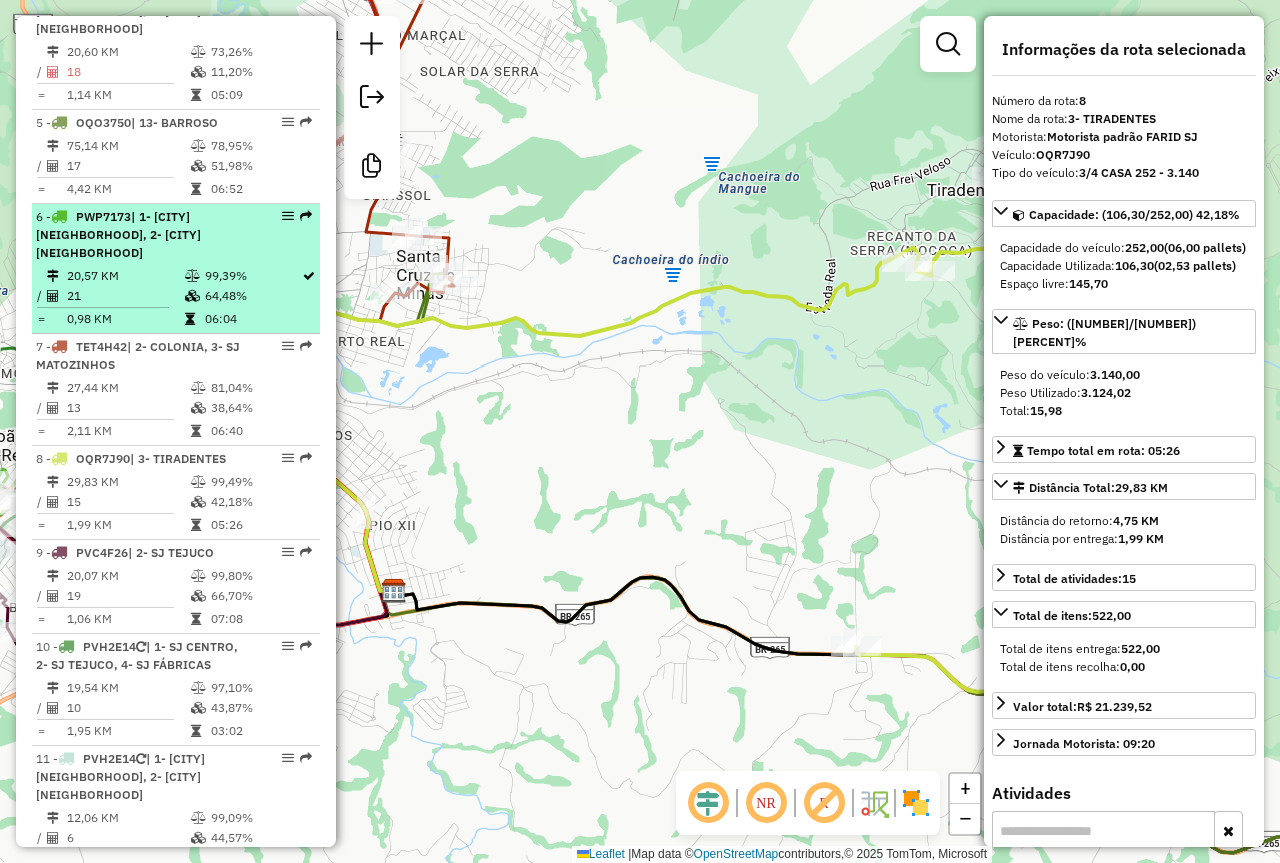 click on "21" at bounding box center (125, 296) 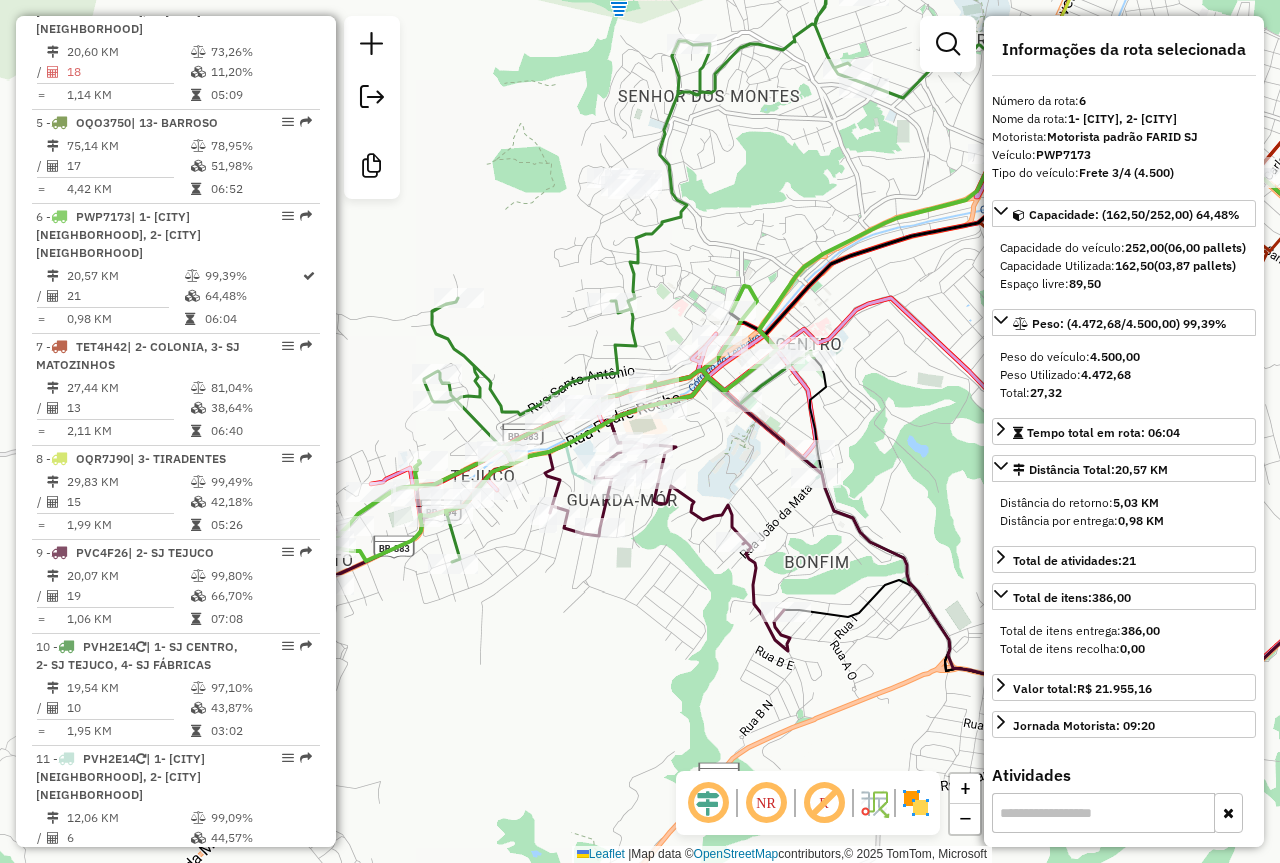 click 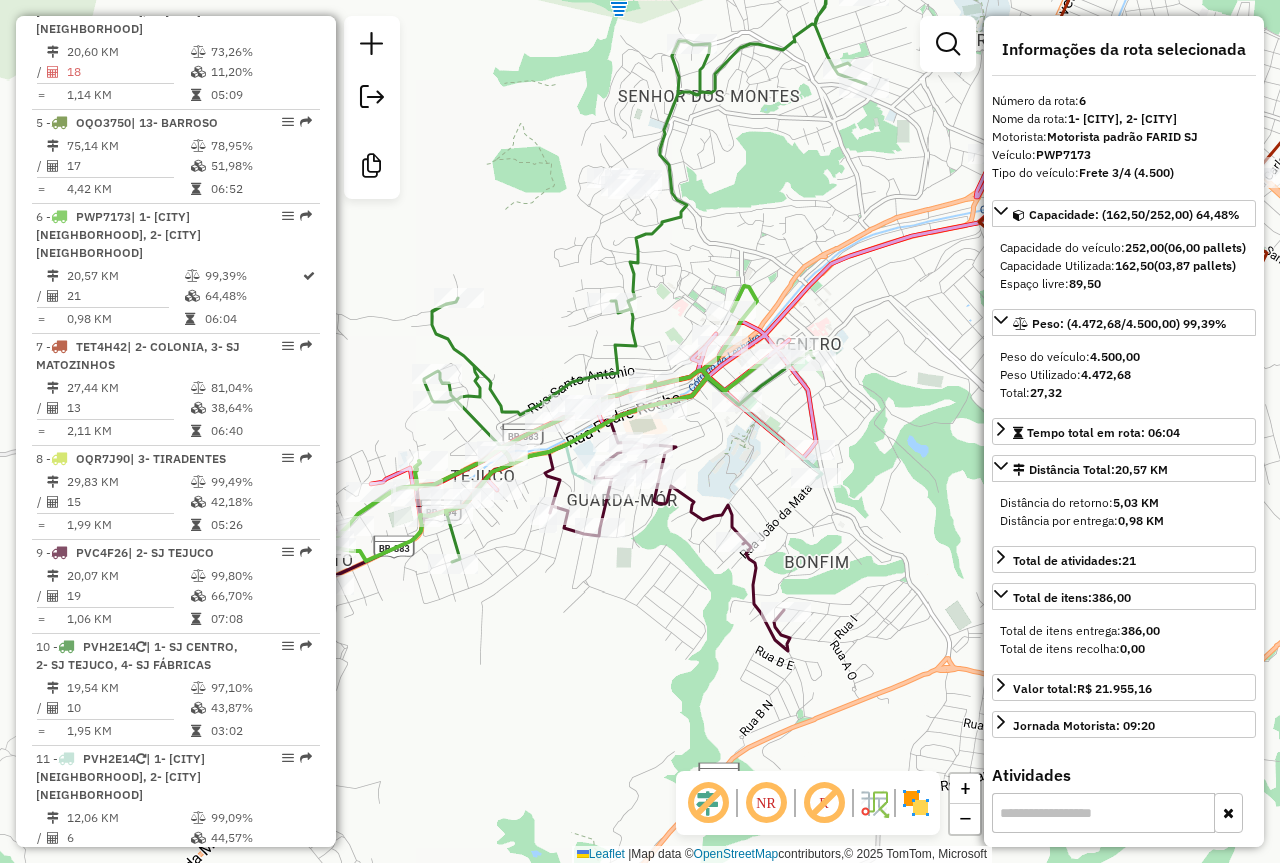 click 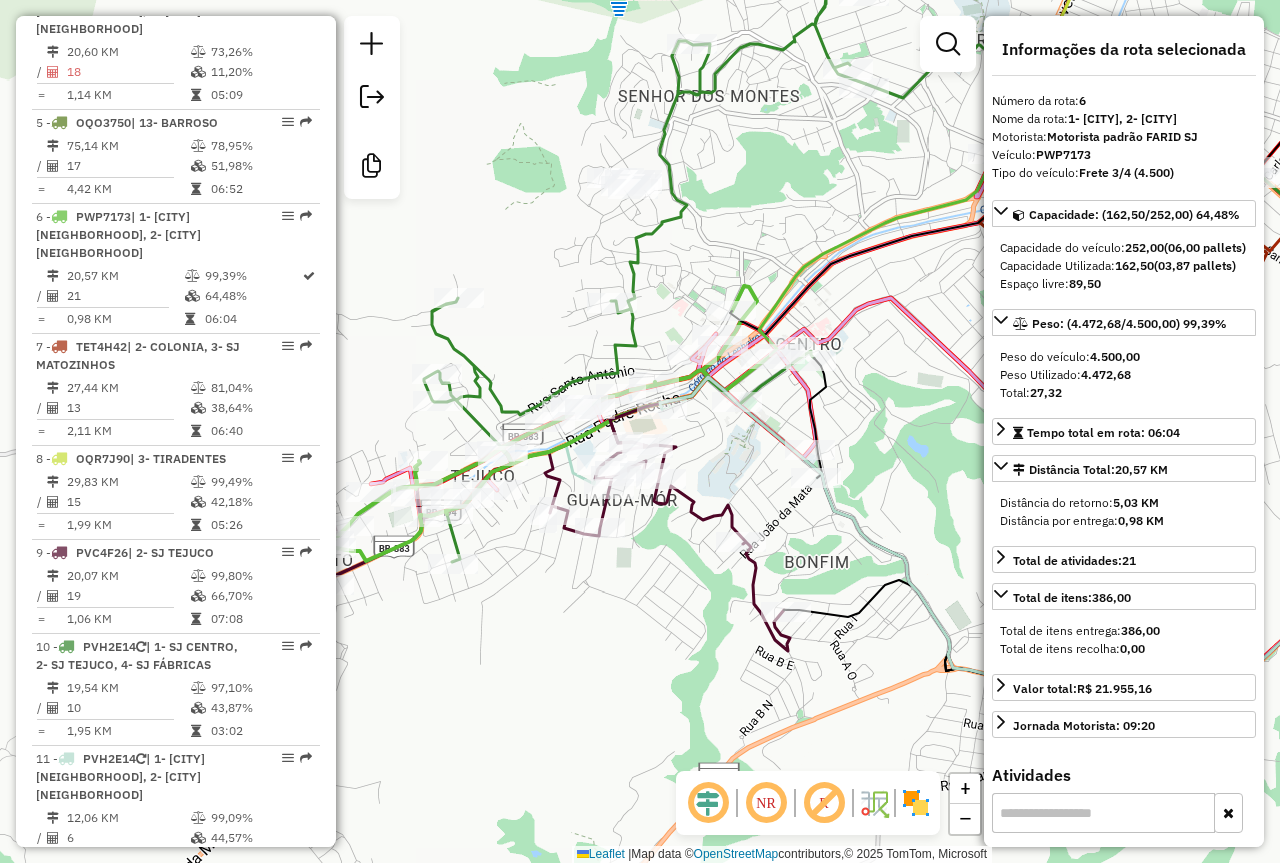 click 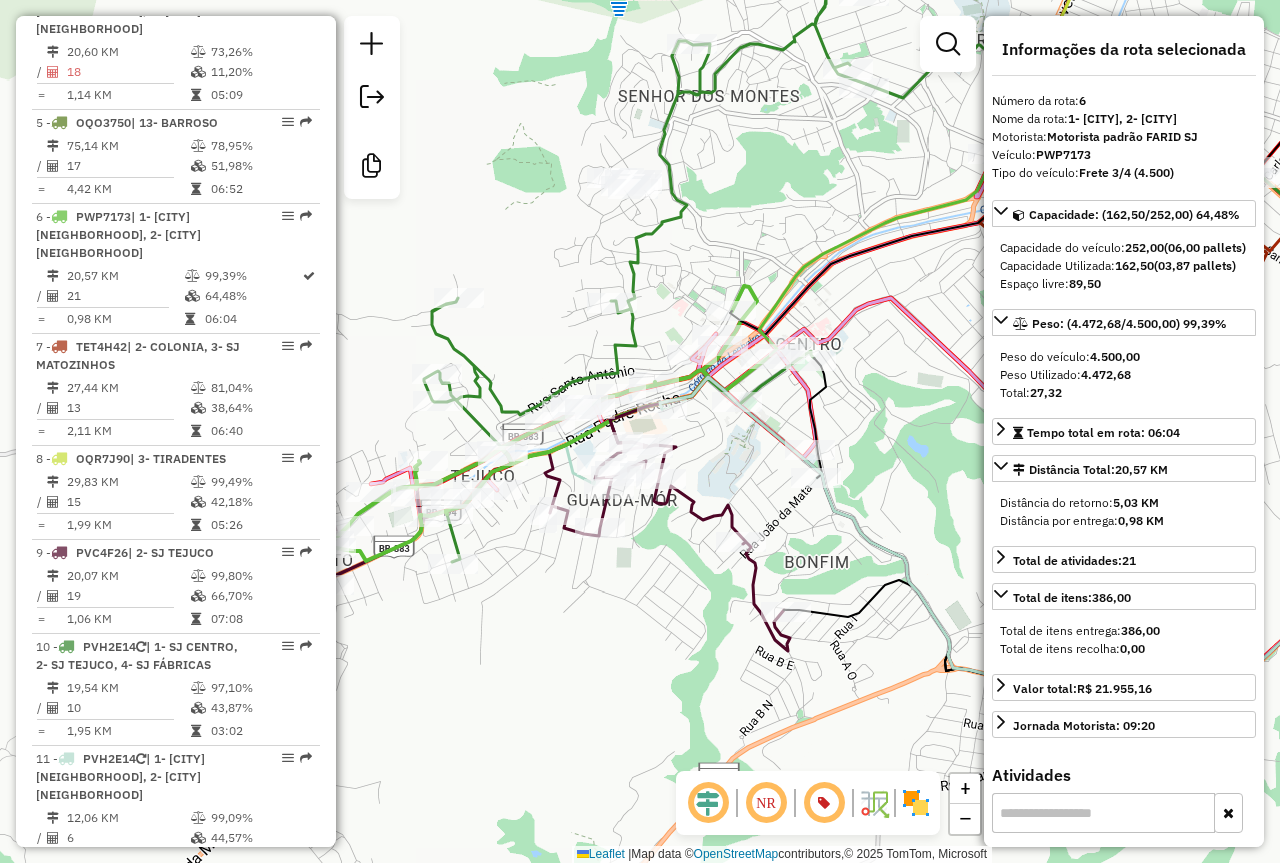 click 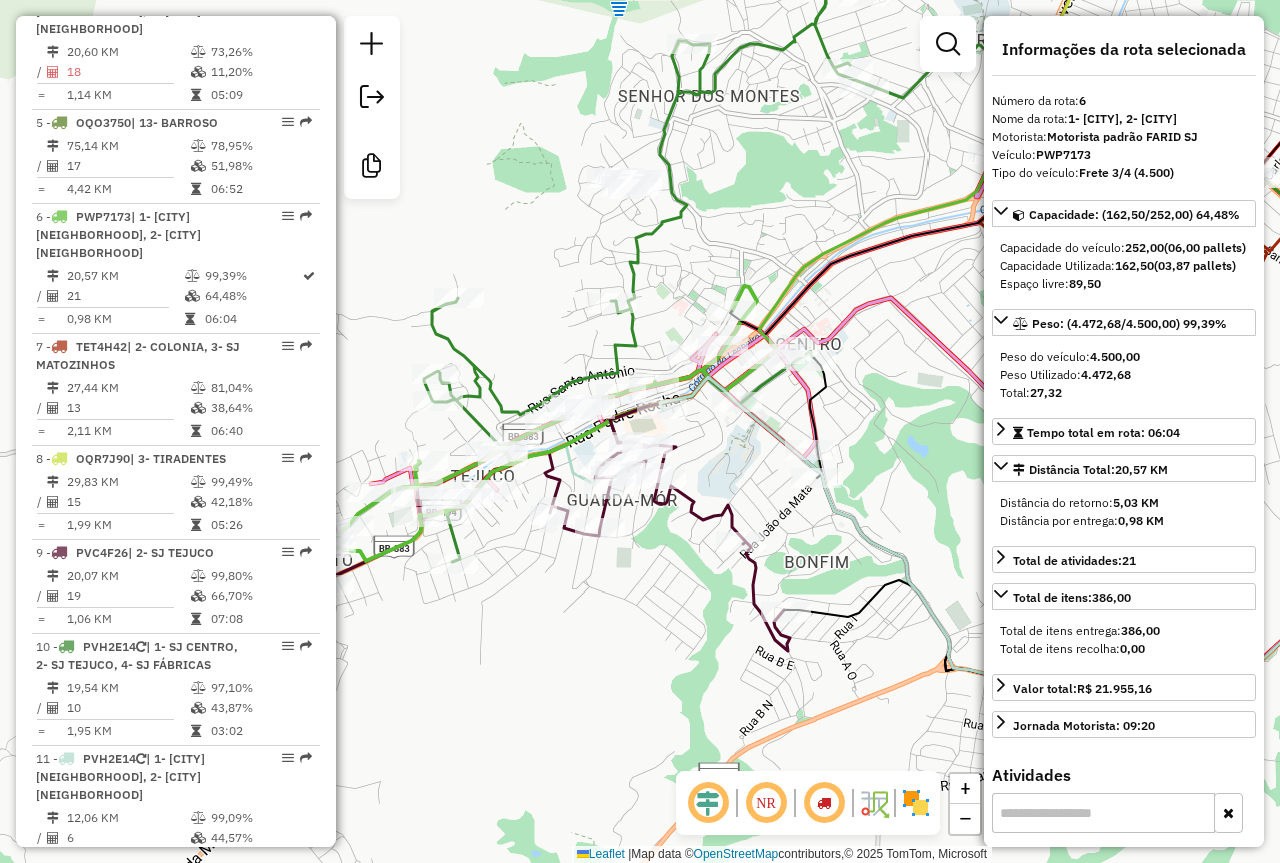 click 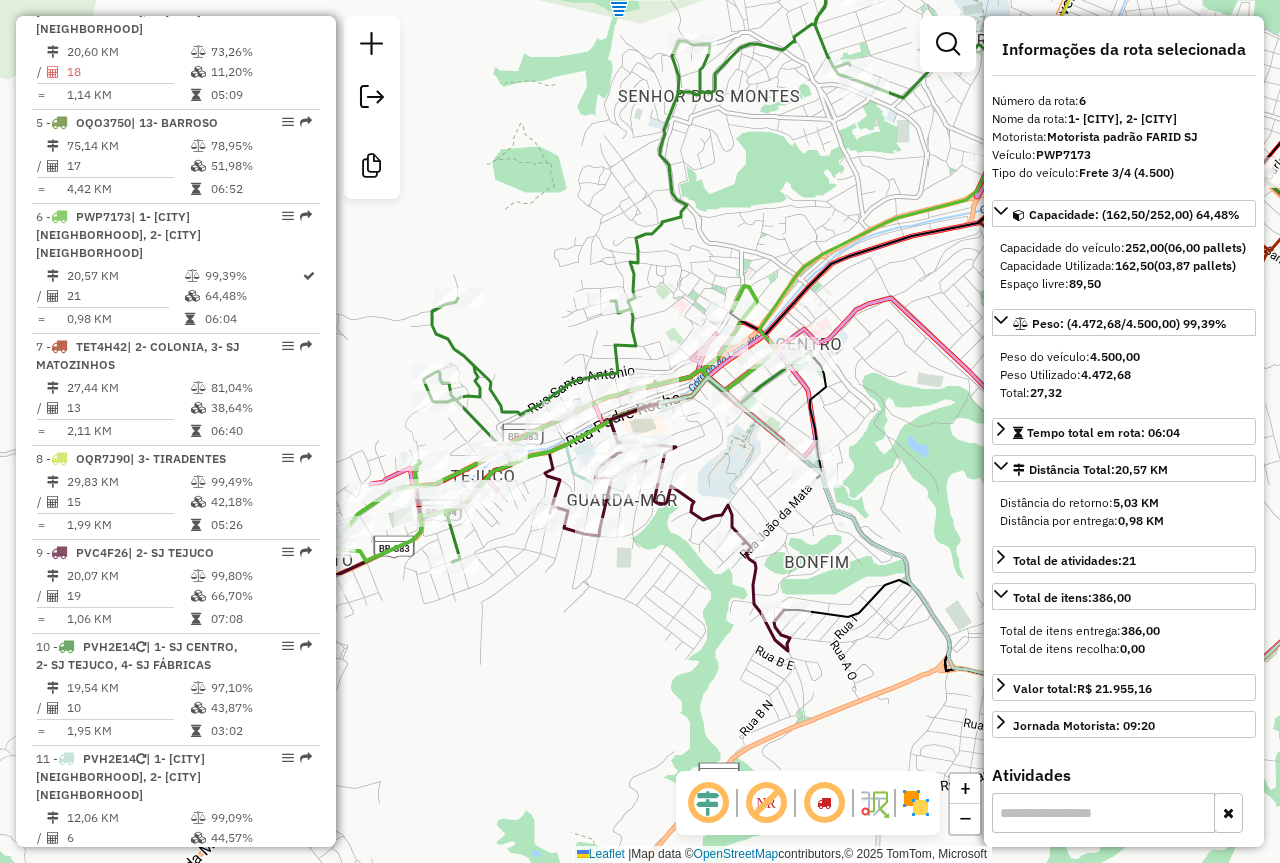 click 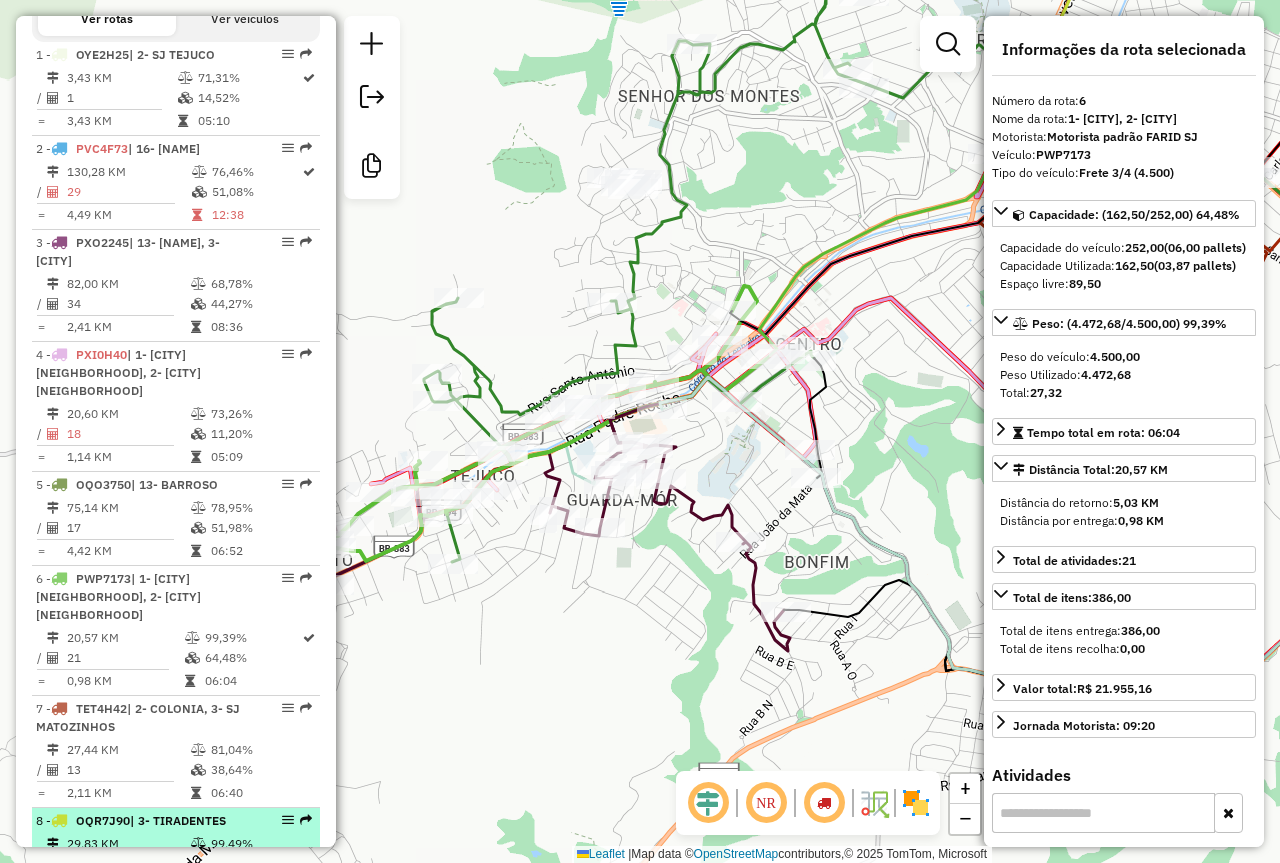 scroll, scrollTop: 700, scrollLeft: 0, axis: vertical 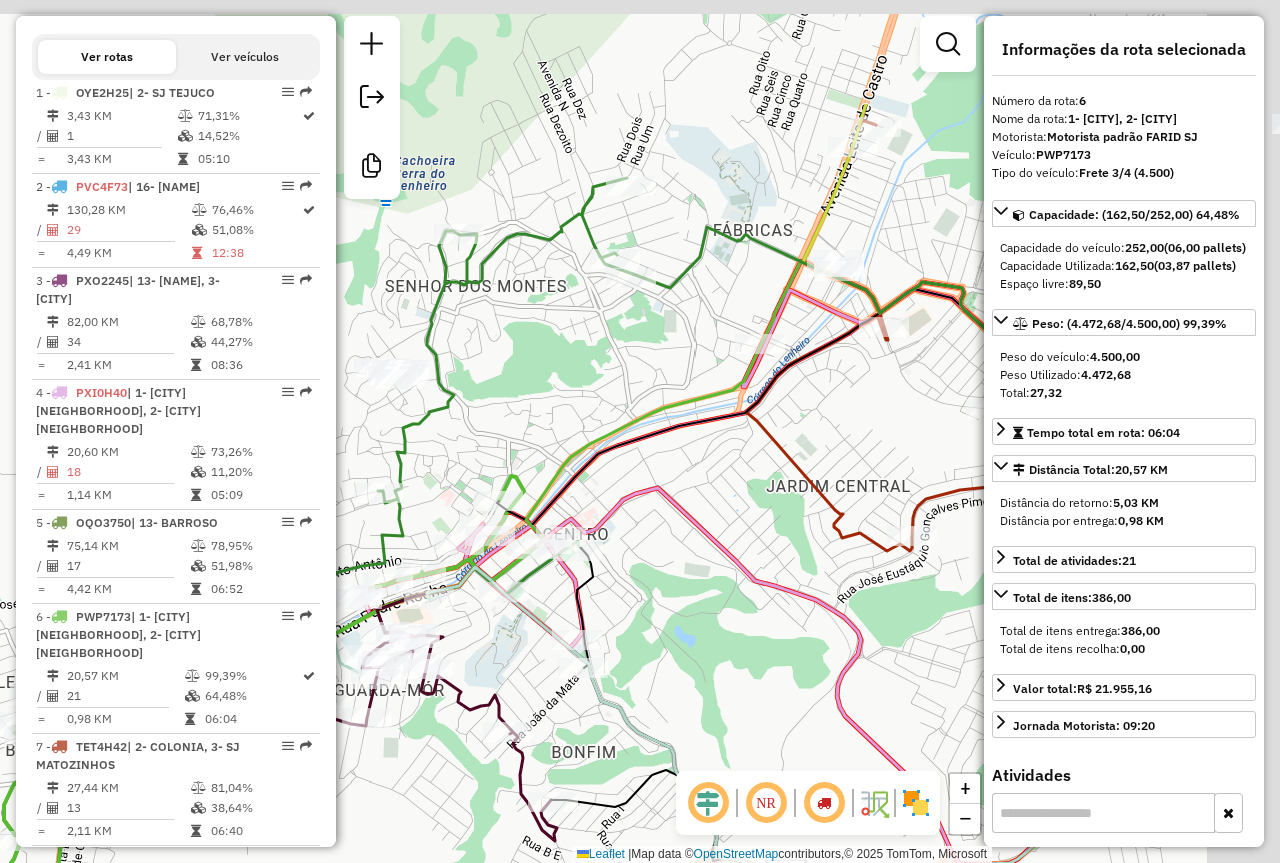 drag, startPoint x: 638, startPoint y: 248, endPoint x: 464, endPoint y: 384, distance: 220.84384 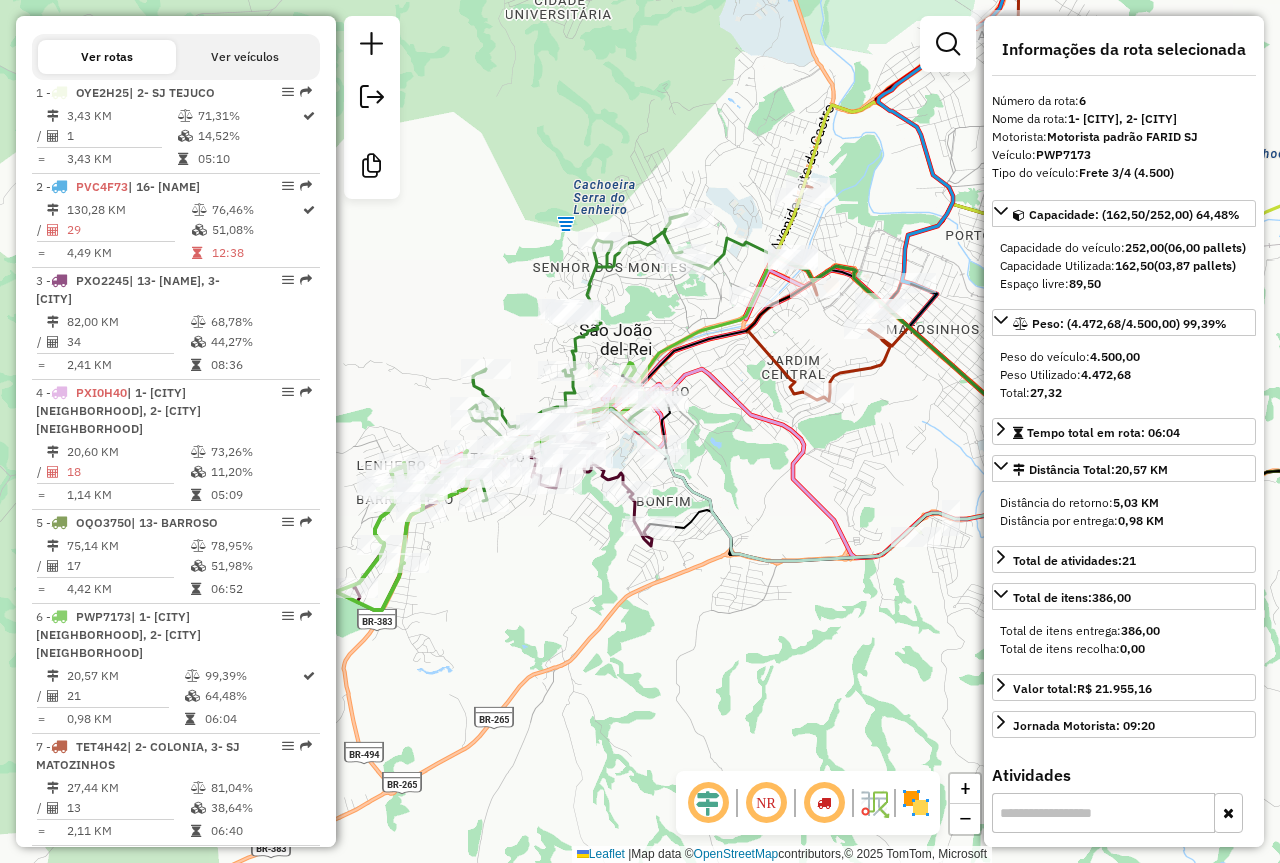 drag, startPoint x: 662, startPoint y: 478, endPoint x: 738, endPoint y: 433, distance: 88.32327 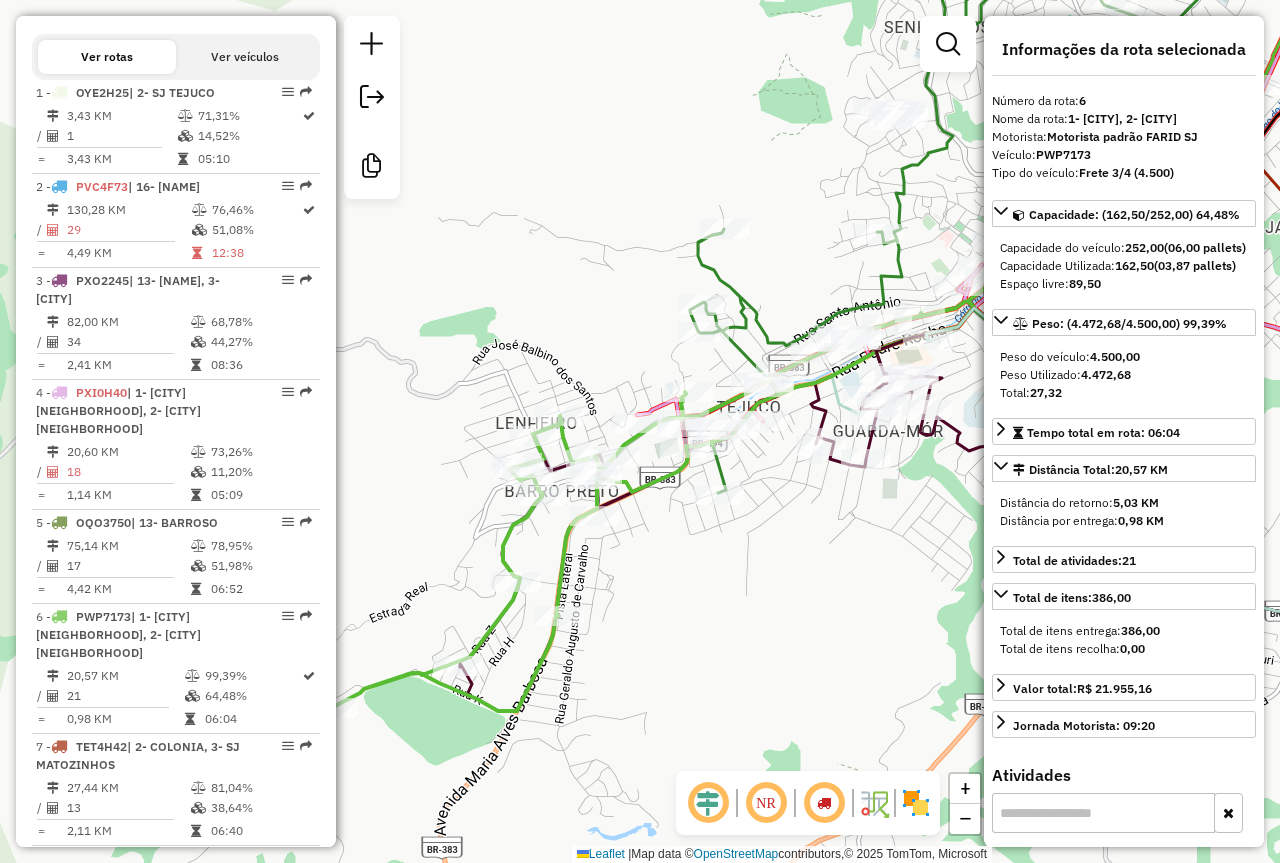 drag, startPoint x: 475, startPoint y: 589, endPoint x: 650, endPoint y: 557, distance: 177.90166 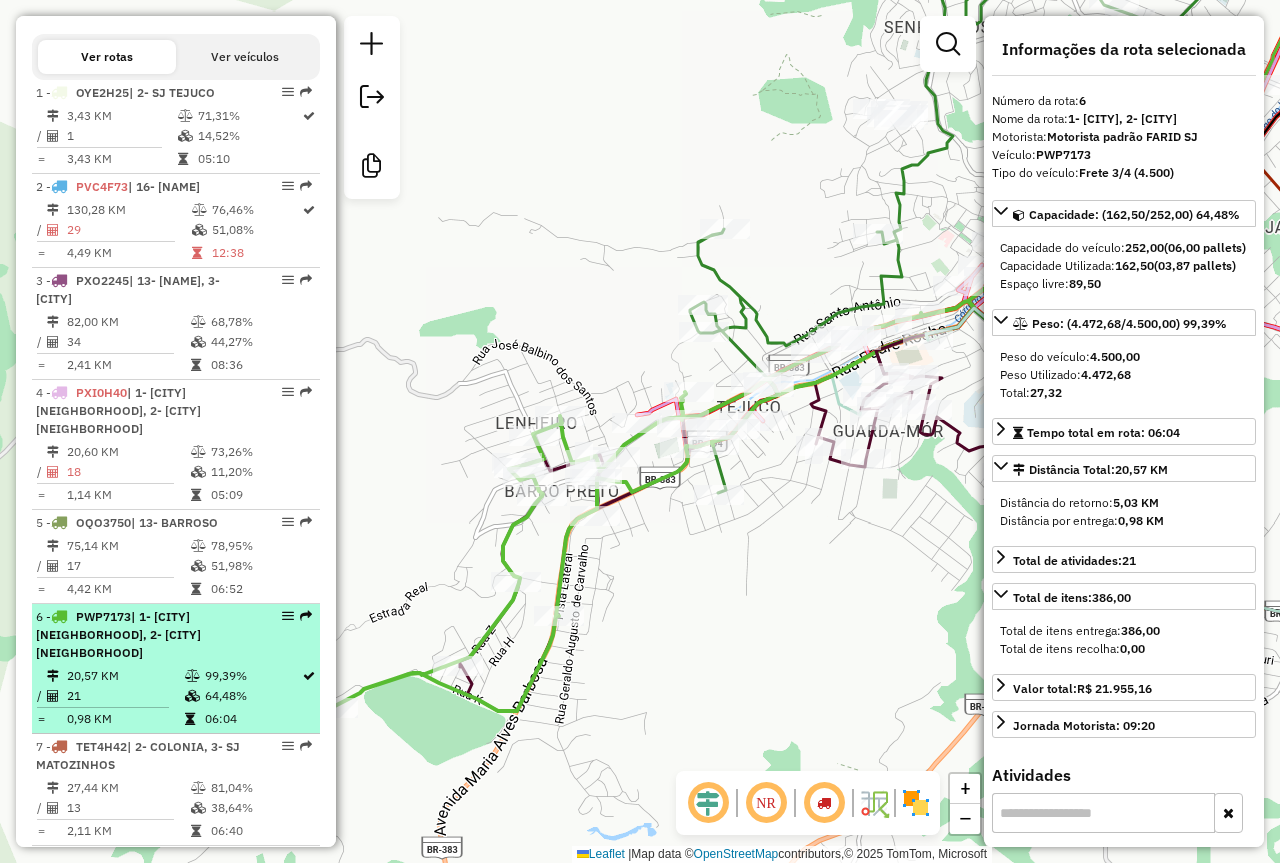 click at bounding box center (288, 616) 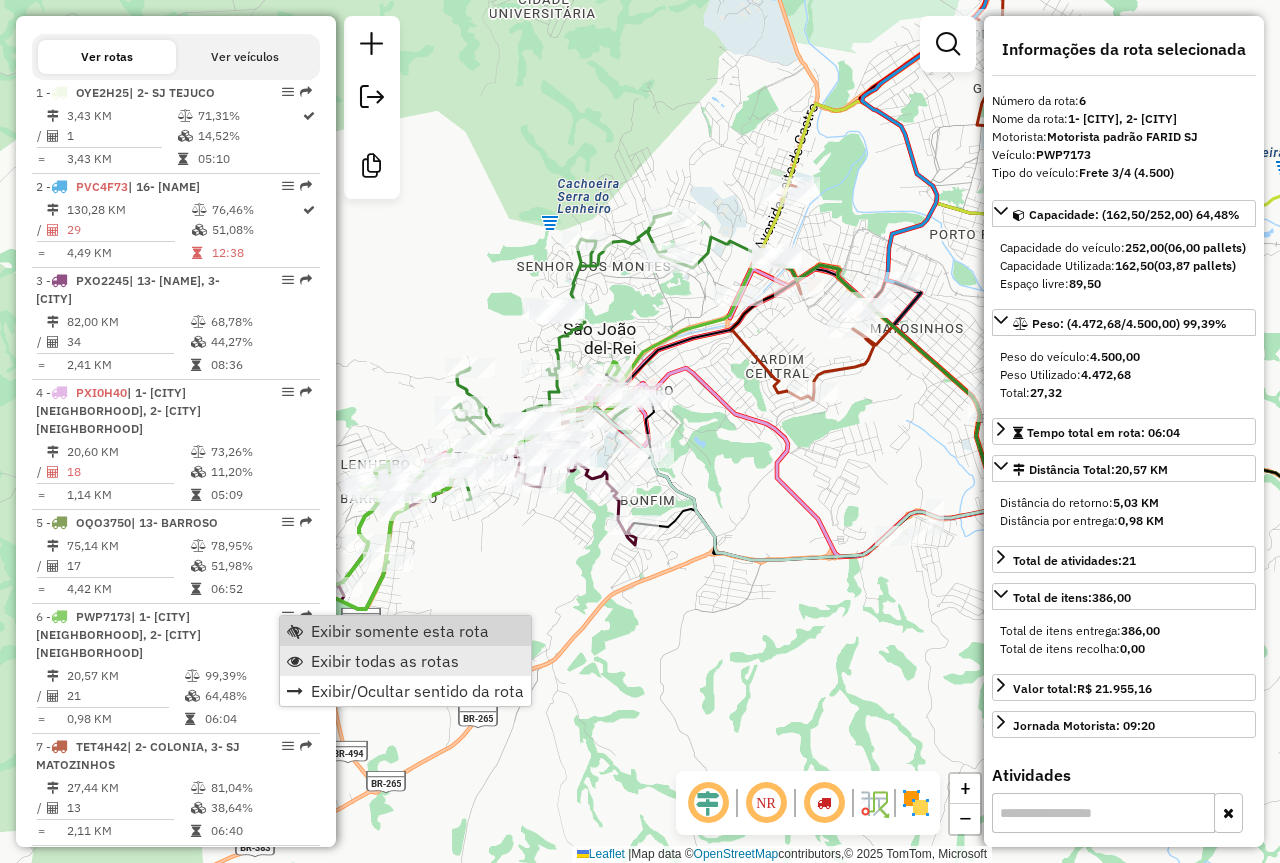click on "Exibir todas as rotas" at bounding box center (405, 661) 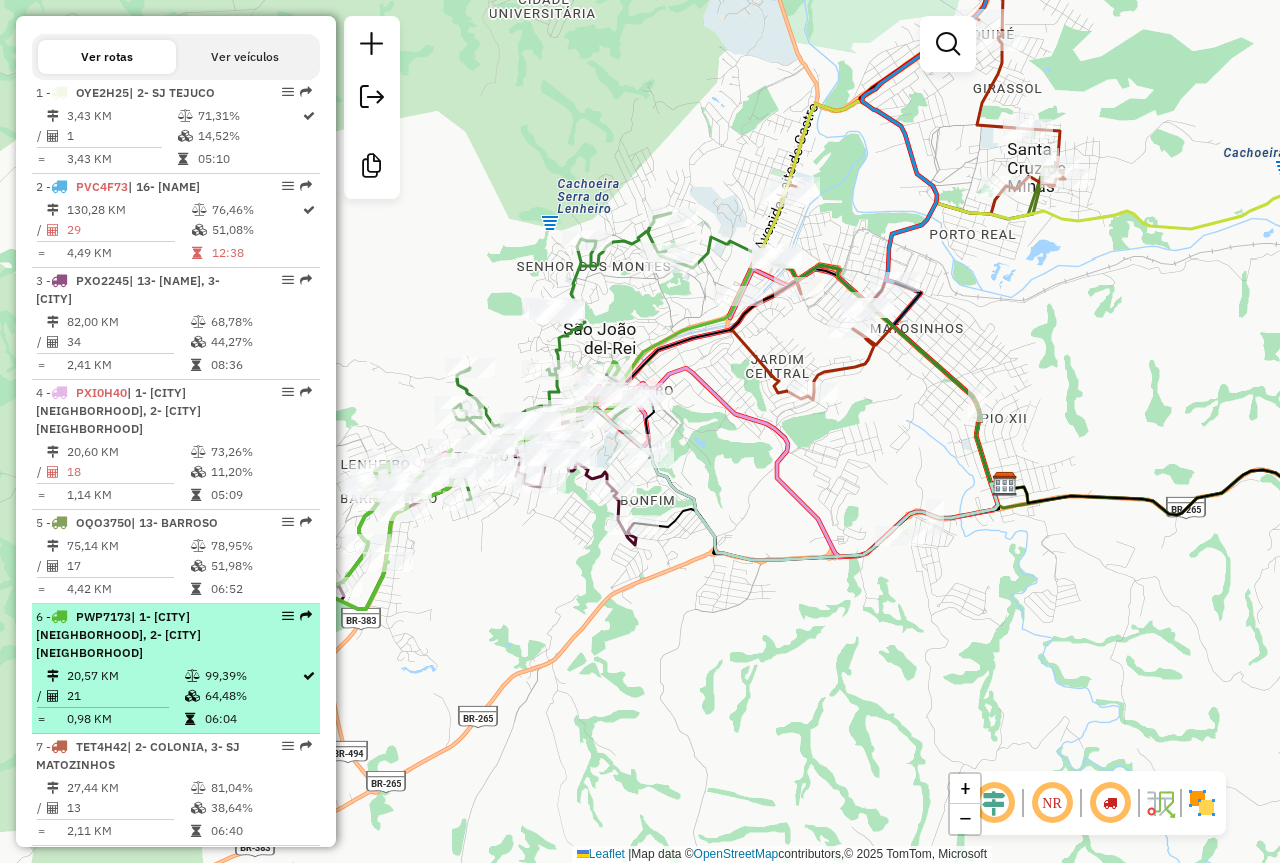 select on "**********" 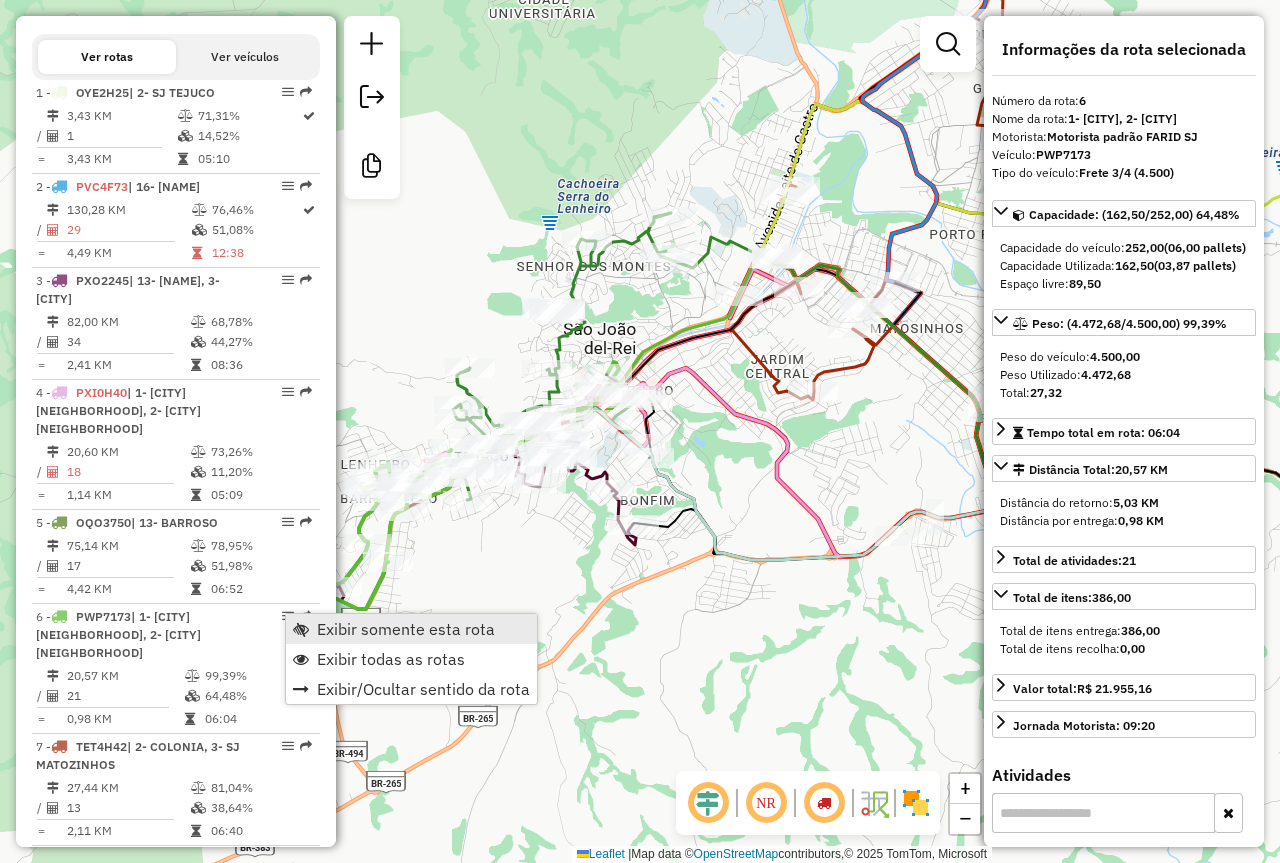 click on "Exibir somente esta rota" at bounding box center [406, 629] 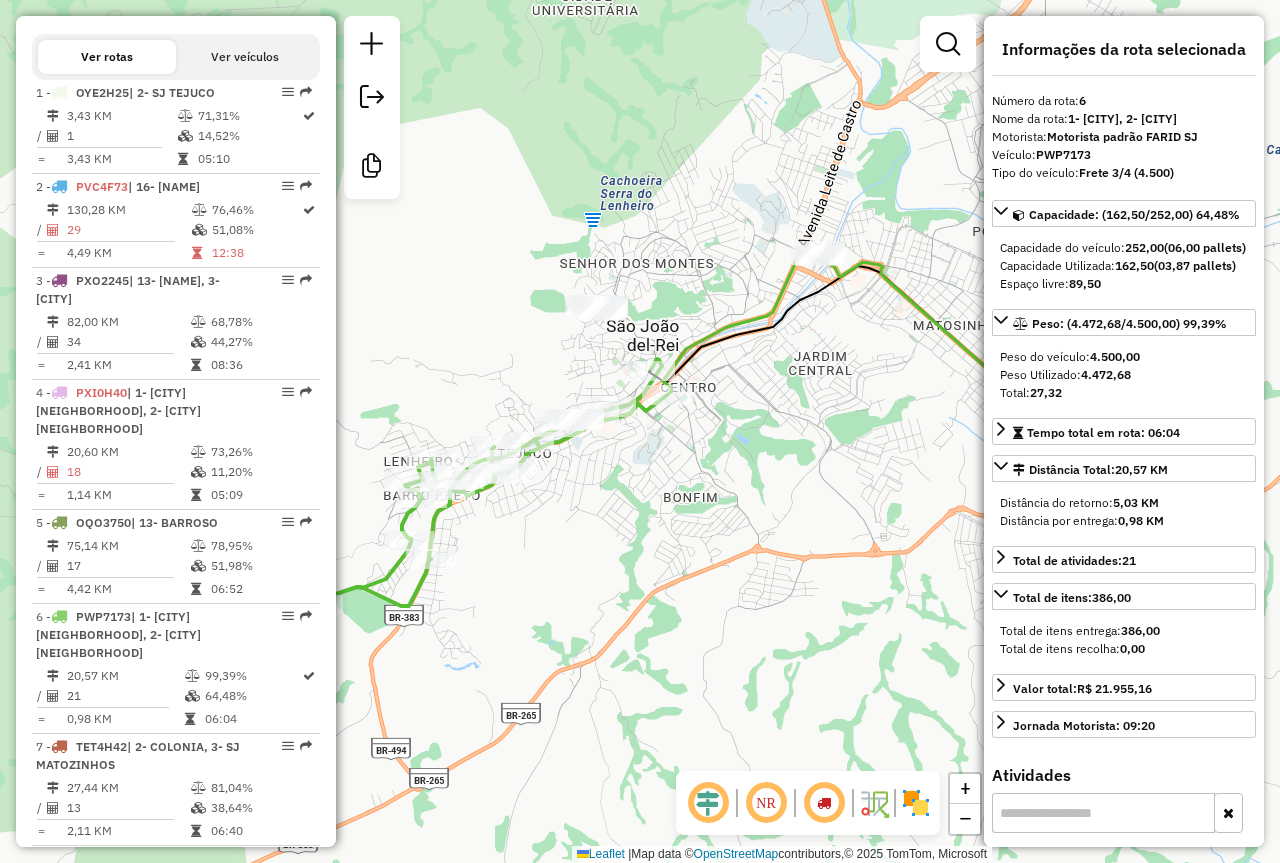 drag, startPoint x: 593, startPoint y: 512, endPoint x: 738, endPoint y: 505, distance: 145.16887 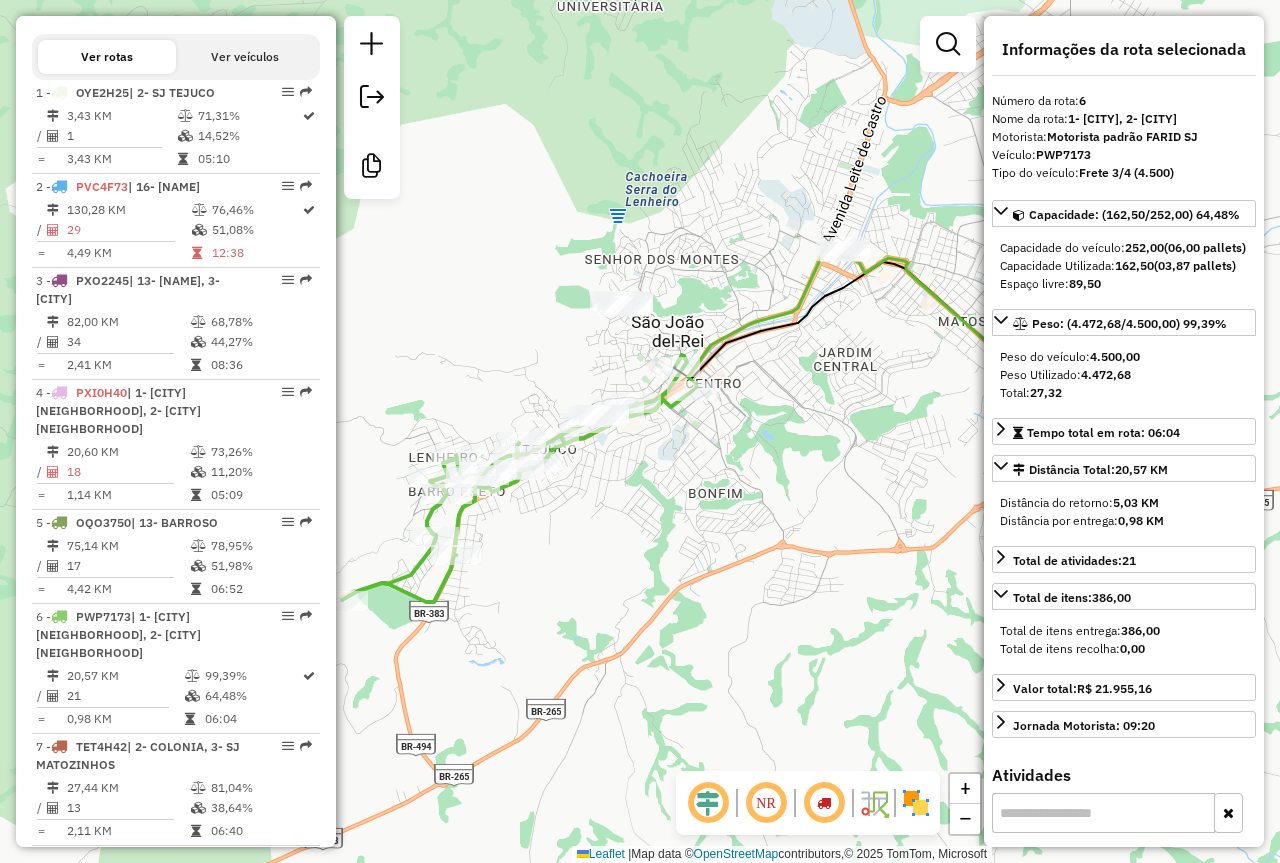 click 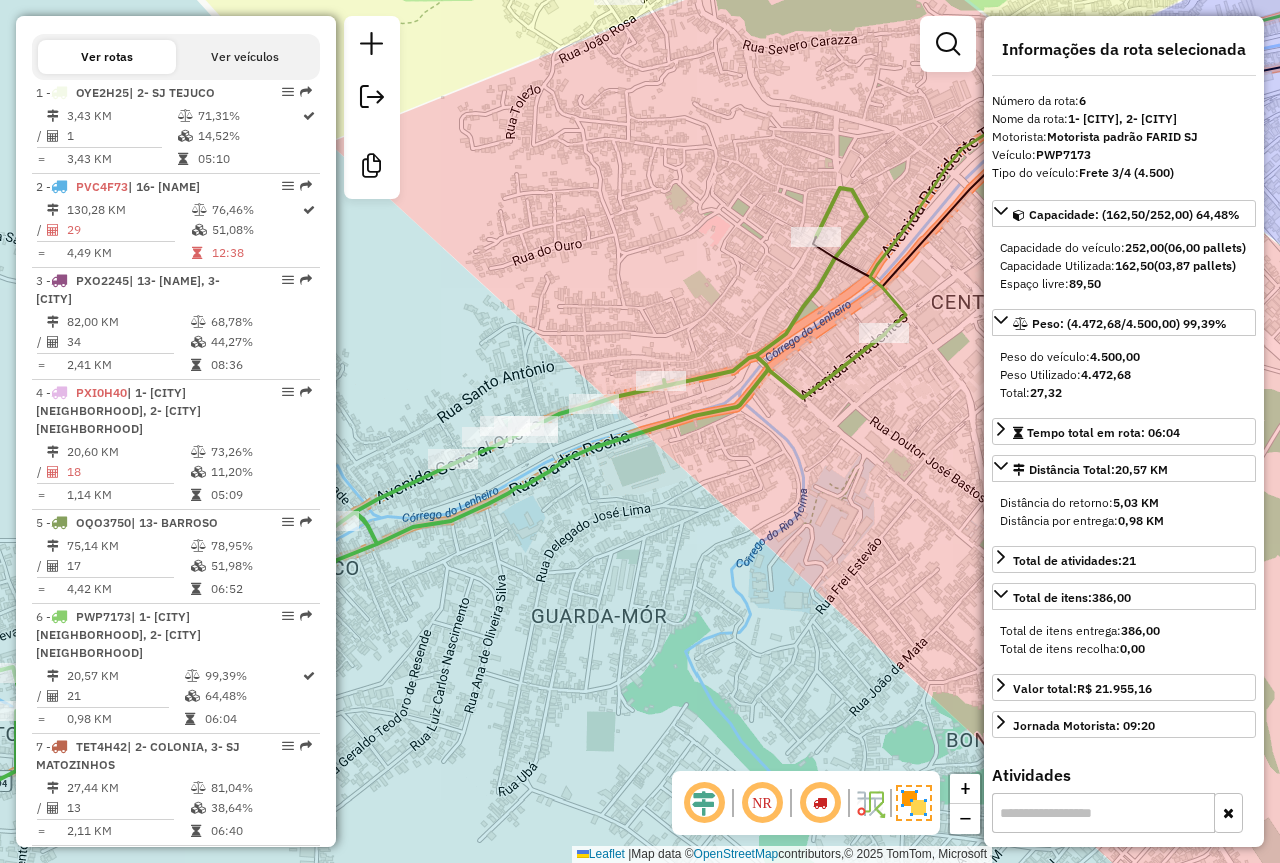 drag, startPoint x: 680, startPoint y: 570, endPoint x: 810, endPoint y: 518, distance: 140.01428 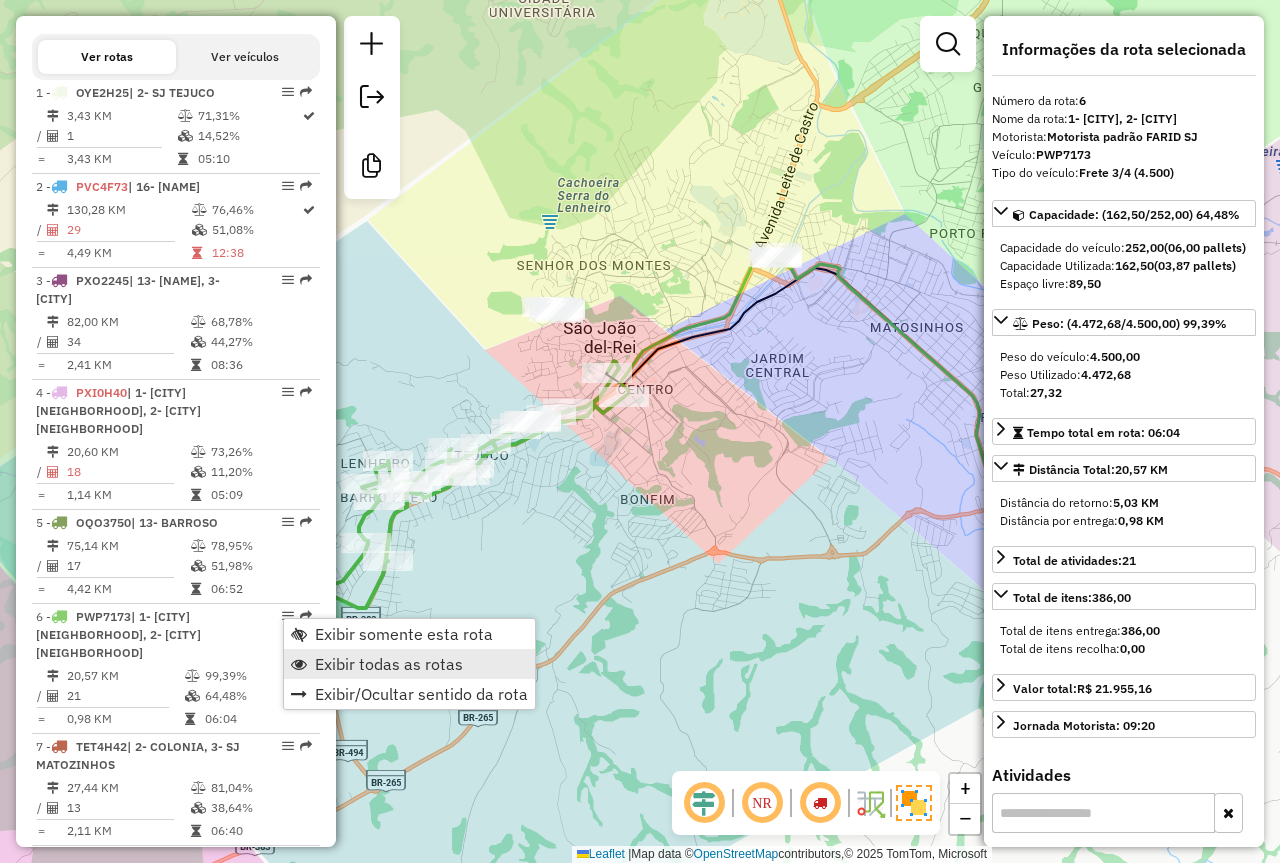 click on "Exibir todas as rotas" at bounding box center (389, 664) 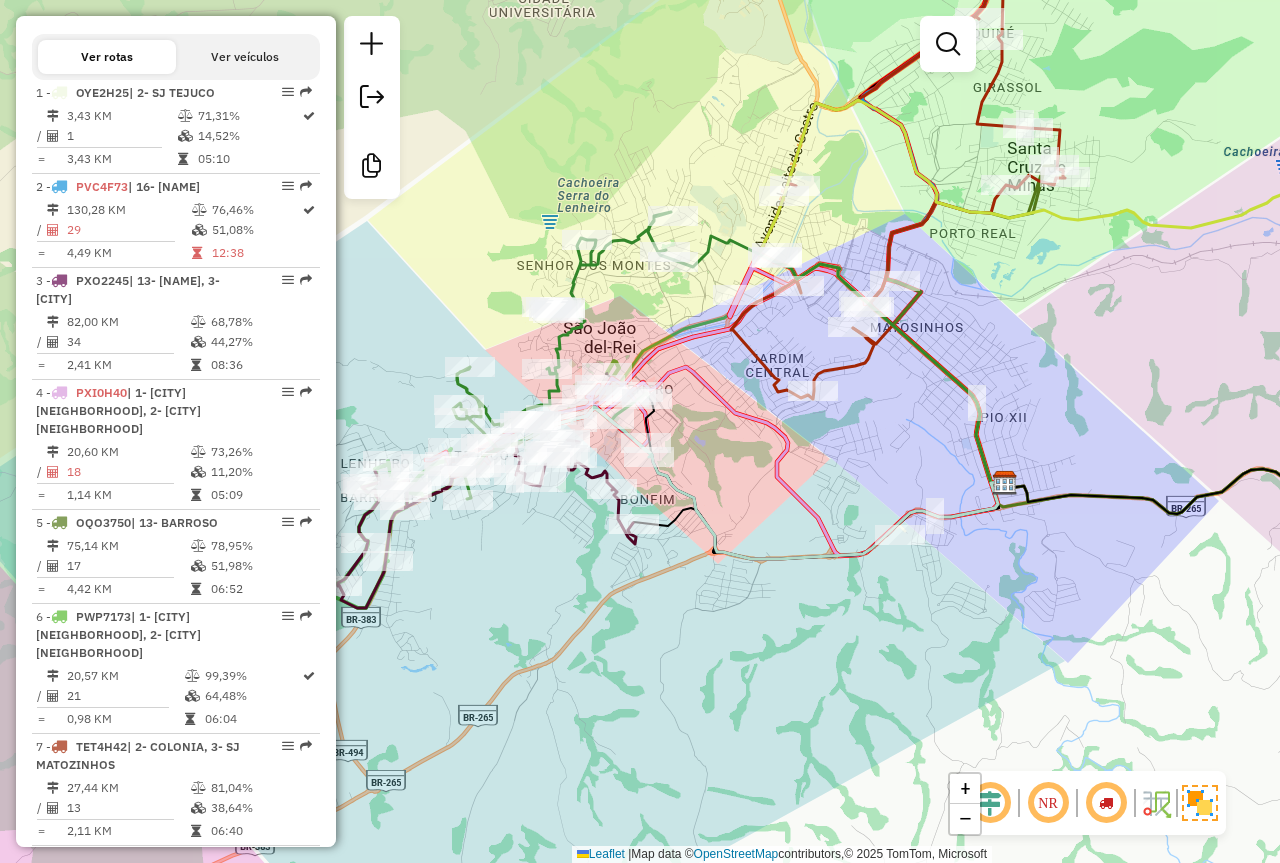 click on "Janela de atendimento Grade de atendimento Capacidade Transportadoras Veículos Cliente Pedidos  Rotas Selecione os dias de semana para filtrar as janelas de atendimento  Seg   Ter   Qua   Qui   Sex   Sáb   Dom  Informe o período da janela de atendimento: De: Até:  Filtrar exatamente a janela do cliente  Considerar janela de atendimento padrão  Selecione os dias de semana para filtrar as grades de atendimento  Seg   Ter   Qua   Qui   Sex   Sáb   Dom   Considerar clientes sem dia de atendimento cadastrado  Clientes fora do dia de atendimento selecionado Filtrar as atividades entre os valores definidos abaixo:  Peso mínimo:   Peso máximo:   Cubagem mínima:   Cubagem máxima:   De:   Até:  Filtrar as atividades entre o tempo de atendimento definido abaixo:  De:   Até:   Considerar capacidade total dos clientes não roteirizados Transportadora: Selecione um ou mais itens Tipo de veículo: Selecione um ou mais itens Veículo: Selecione um ou mais itens Motorista: Selecione um ou mais itens Nome: Rótulo:" 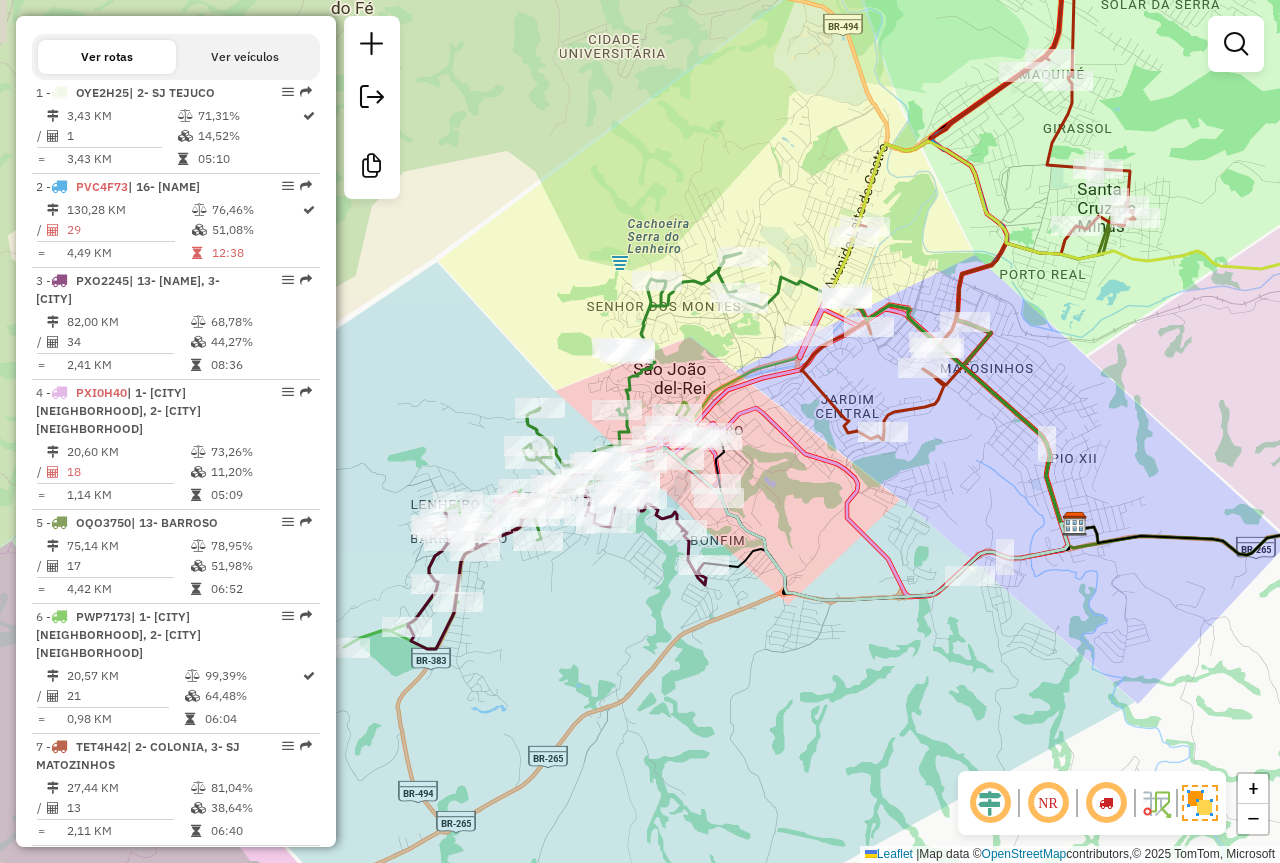 drag, startPoint x: 639, startPoint y: 618, endPoint x: 568, endPoint y: 700, distance: 108.46658 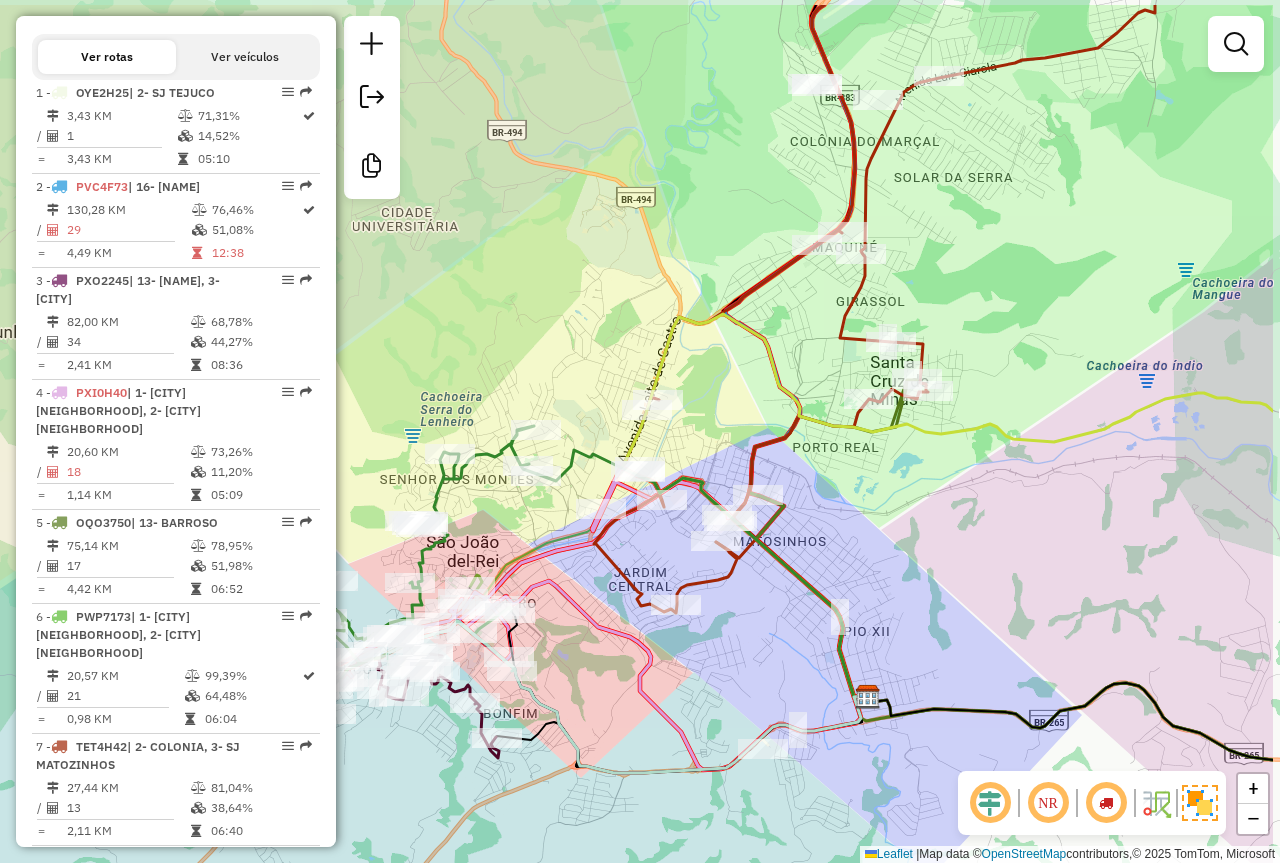 drag, startPoint x: 850, startPoint y: 282, endPoint x: 695, endPoint y: 409, distance: 200.38463 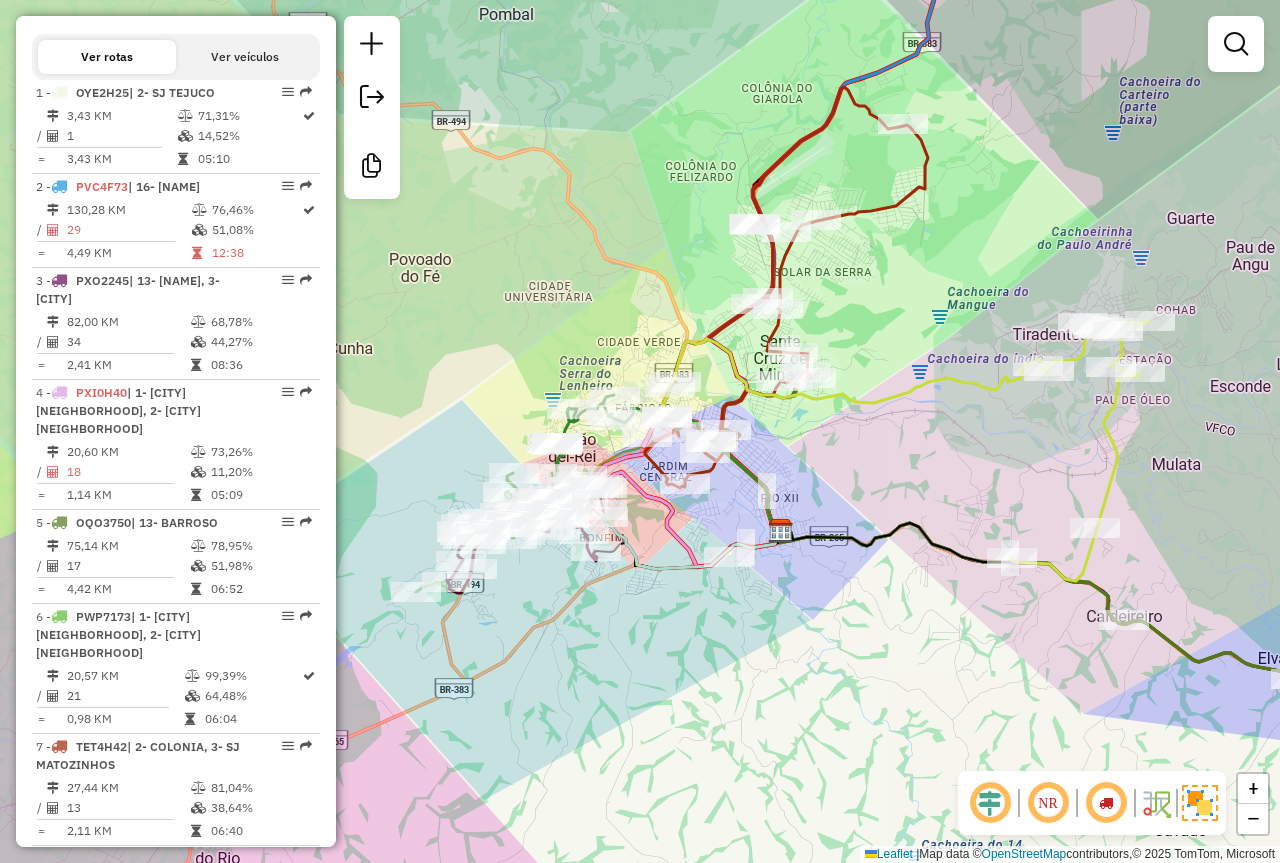 drag, startPoint x: 962, startPoint y: 285, endPoint x: 871, endPoint y: 309, distance: 94.11163 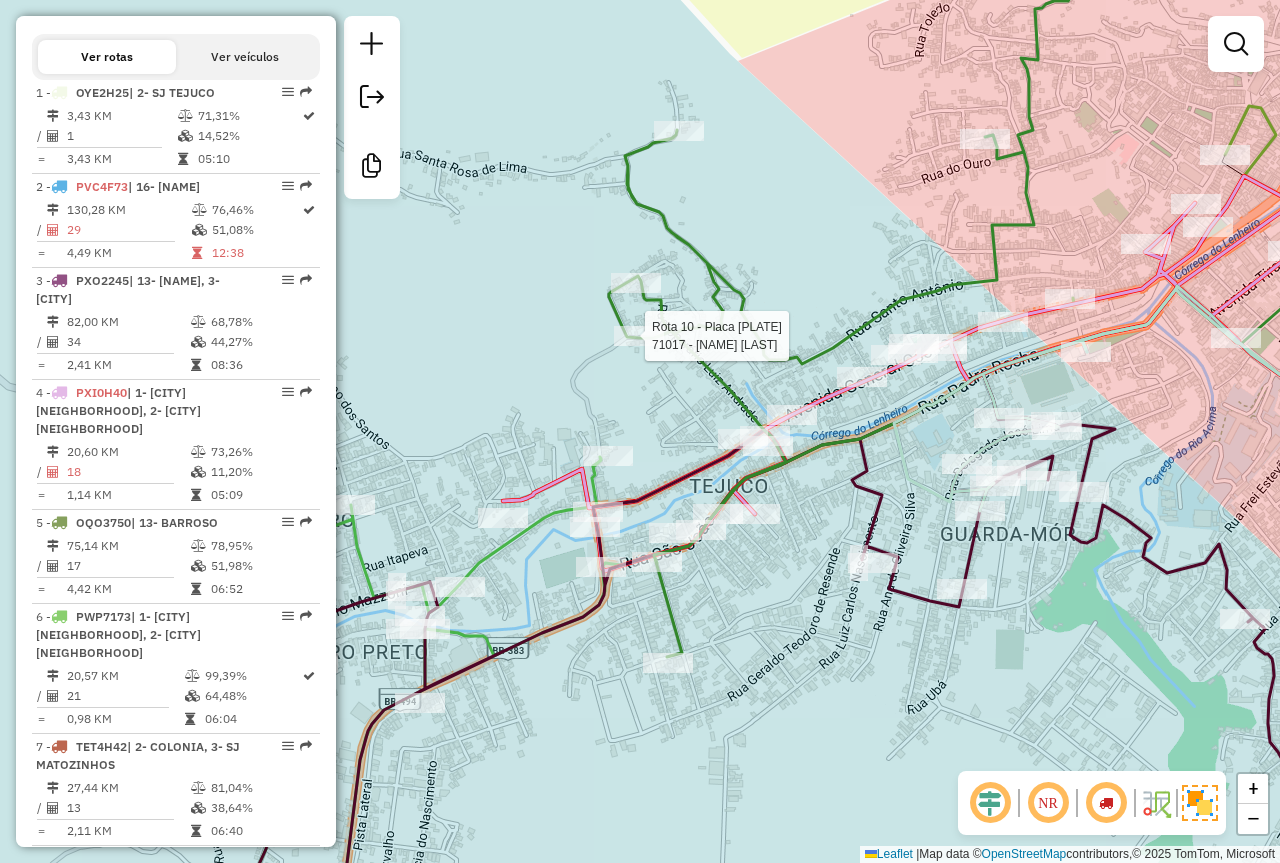 select on "**********" 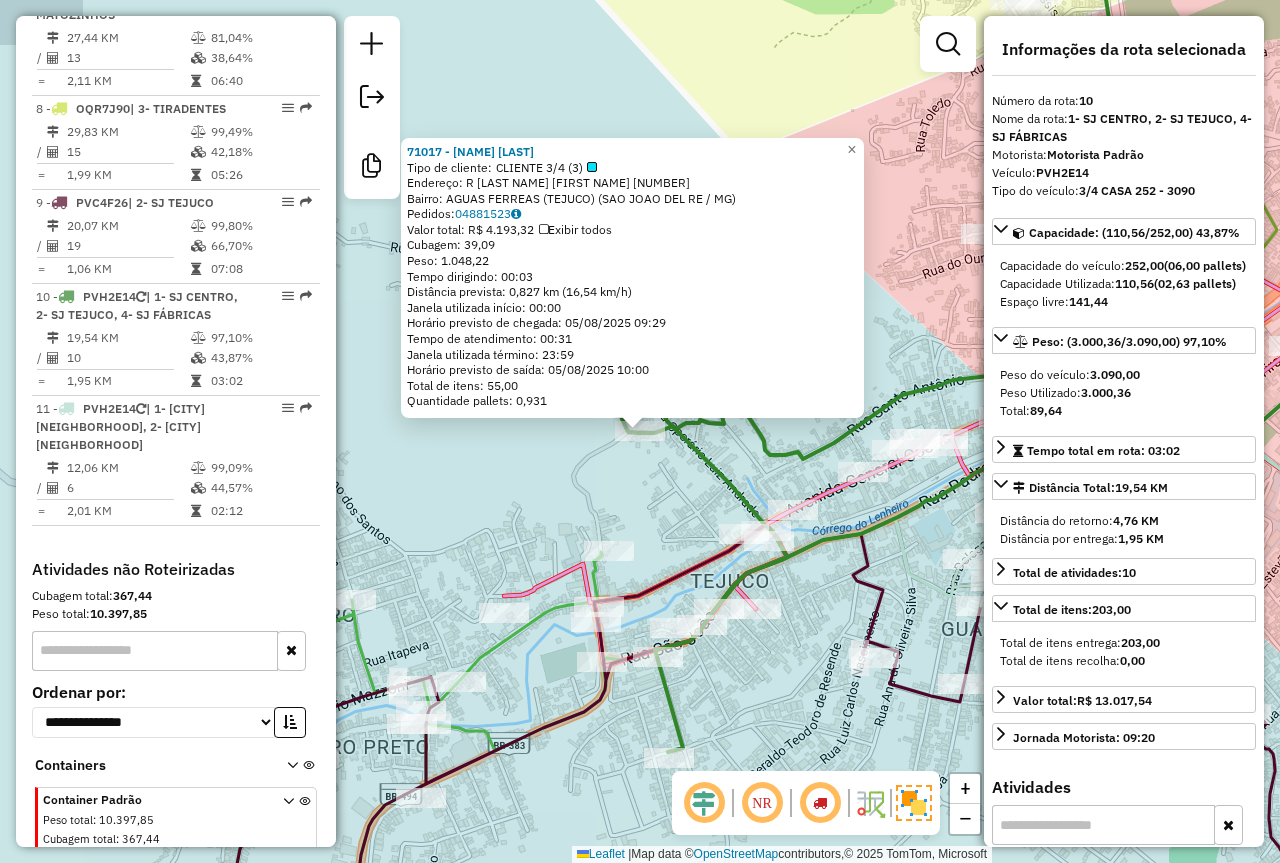 scroll, scrollTop: 1459, scrollLeft: 0, axis: vertical 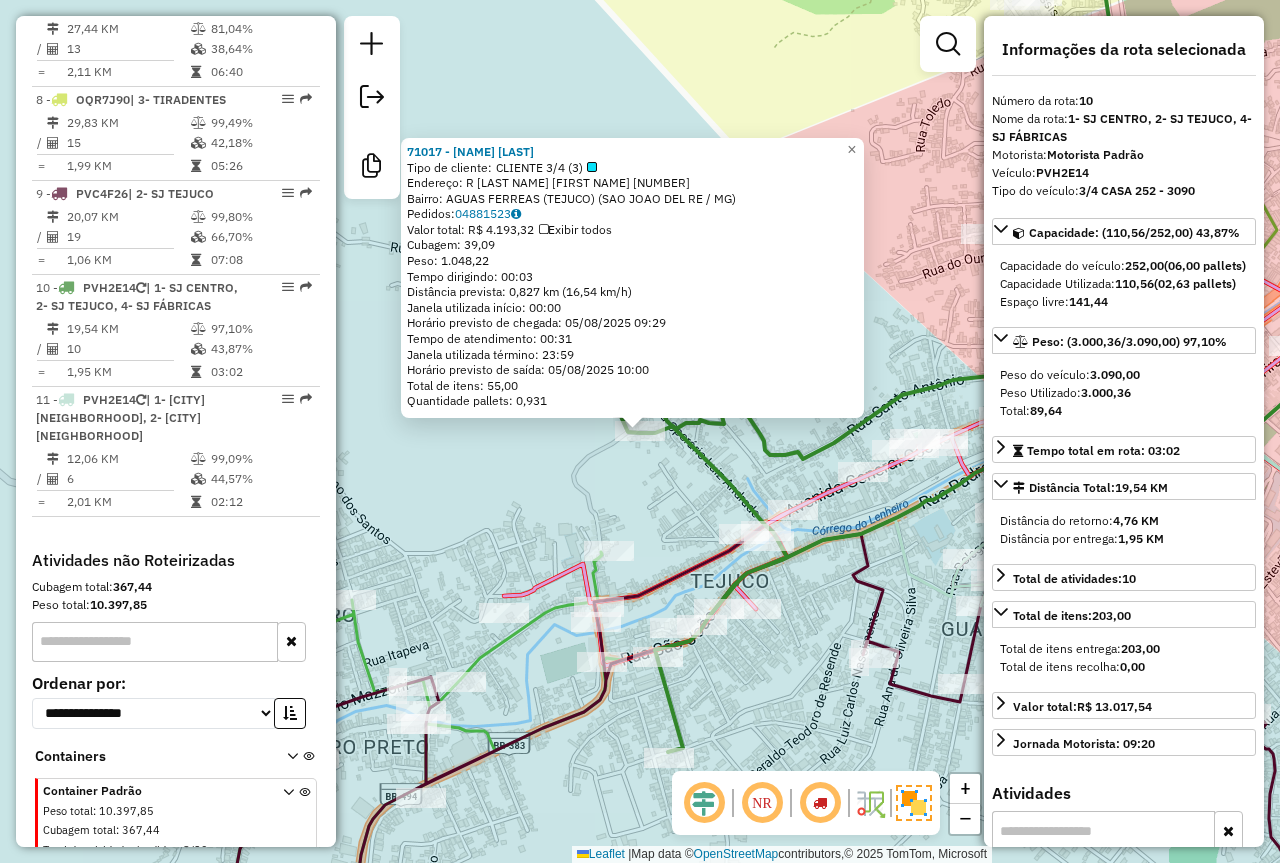 click on "71017 - TANIO RAIMUNDO DA CR  Tipo de cliente:   CLIENTE 3/4 (3)   Endereço: R   JOAQUIM MOREIRA DA SILVA      64   Bairro: AGUAS FERREAS (TEJUCO) (SAO JOAO DEL RE / MG)   Pedidos:  04881523   Valor total: R$ 4.193,32   Exibir todos   Cubagem: 39,09  Peso: 1.048,22  Tempo dirigindo: 00:03   Distância prevista: 0,827 km (16,54 km/h)   Janela utilizada início: 00:00   Horário previsto de chegada: 05/08/2025 09:29   Tempo de atendimento: 00:31   Janela utilizada término: 23:59   Horário previsto de saída: 05/08/2025 10:00   Total de itens: 55,00   Quantidade pallets: 0,931  × Janela de atendimento Grade de atendimento Capacidade Transportadoras Veículos Cliente Pedidos  Rotas Selecione os dias de semana para filtrar as janelas de atendimento  Seg   Ter   Qua   Qui   Sex   Sáb   Dom  Informe o período da janela de atendimento: De: Até:  Filtrar exatamente a janela do cliente  Considerar janela de atendimento padrão  Selecione os dias de semana para filtrar as grades de atendimento  Seg   Ter   Qua  +" 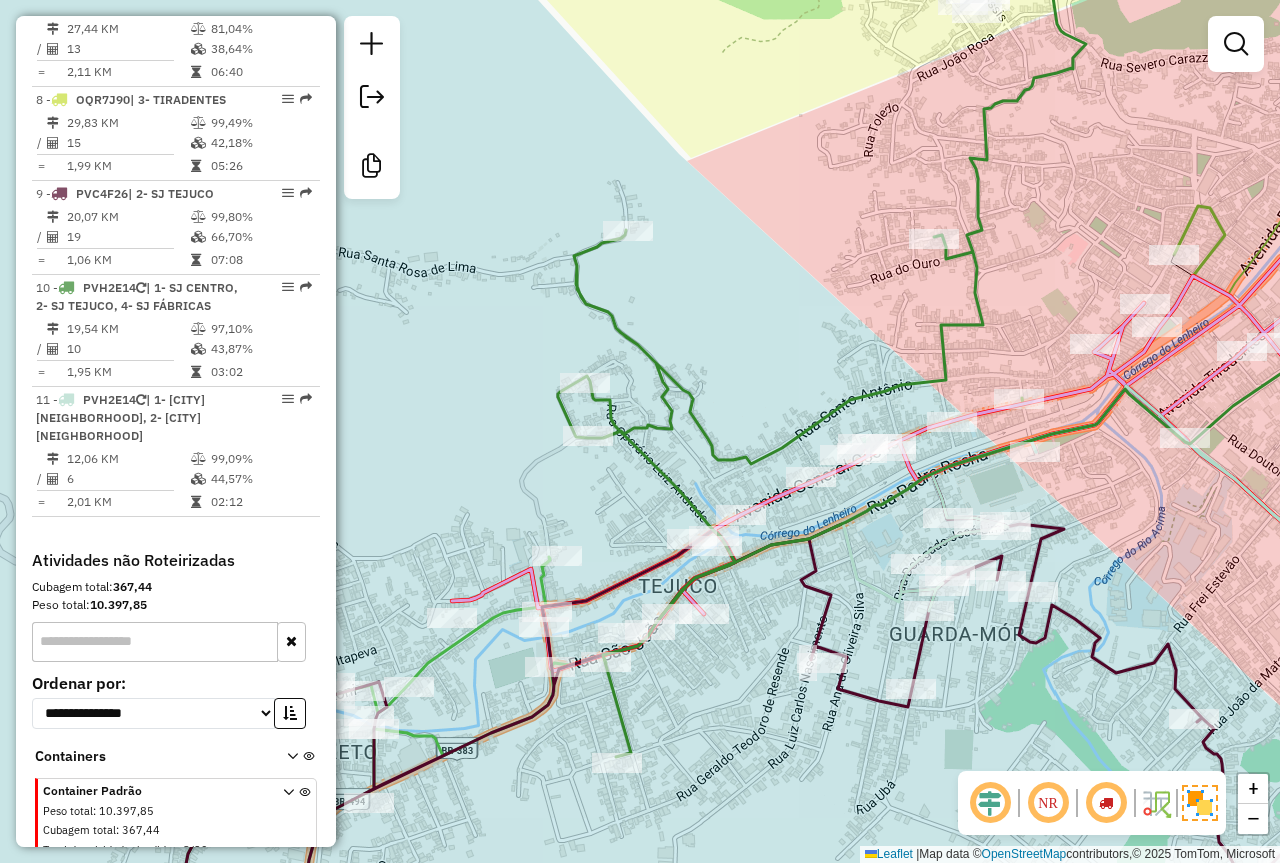 drag, startPoint x: 751, startPoint y: 262, endPoint x: 682, endPoint y: 267, distance: 69.18092 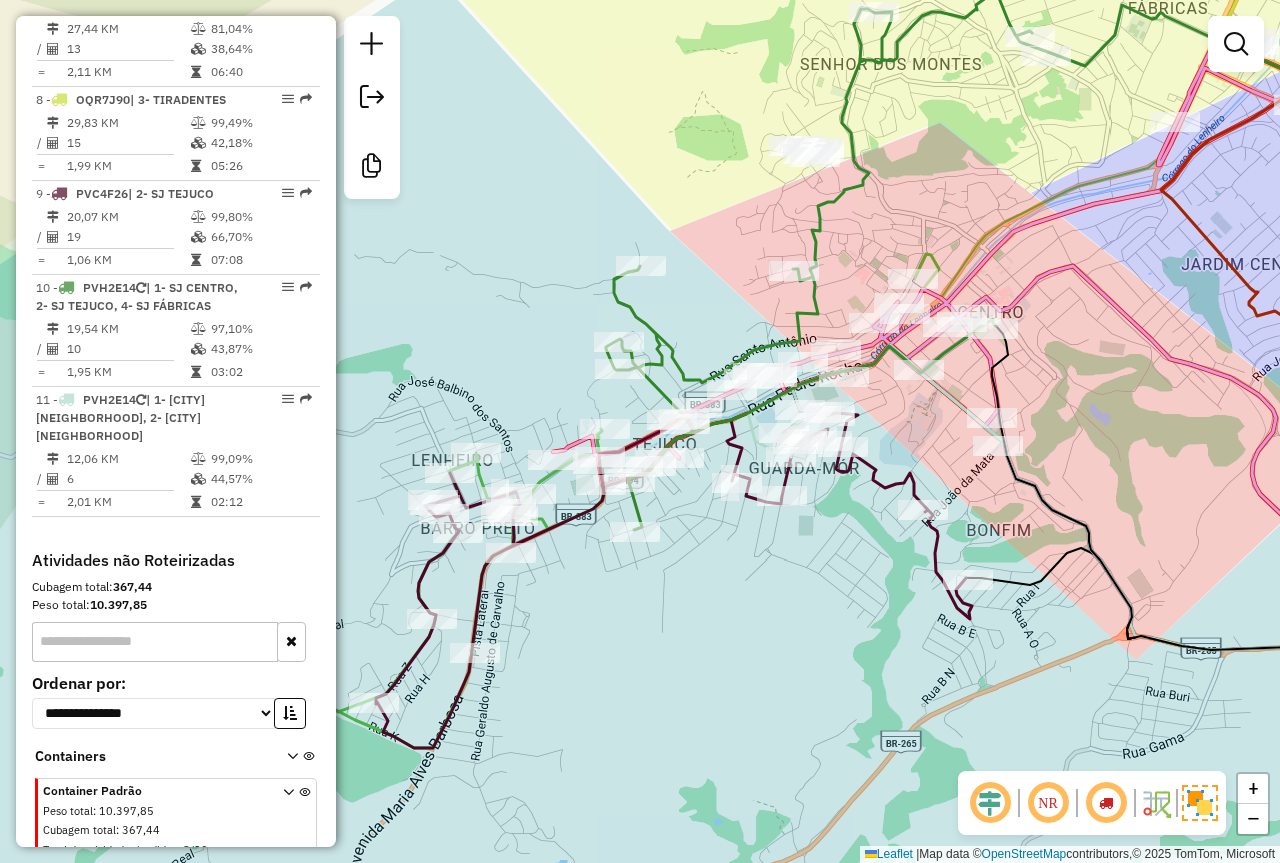 click on "Janela de atendimento Grade de atendimento Capacidade Transportadoras Veículos Cliente Pedidos  Rotas Selecione os dias de semana para filtrar as janelas de atendimento  Seg   Ter   Qua   Qui   Sex   Sáb   Dom  Informe o período da janela de atendimento: De: Até:  Filtrar exatamente a janela do cliente  Considerar janela de atendimento padrão  Selecione os dias de semana para filtrar as grades de atendimento  Seg   Ter   Qua   Qui   Sex   Sáb   Dom   Considerar clientes sem dia de atendimento cadastrado  Clientes fora do dia de atendimento selecionado Filtrar as atividades entre os valores definidos abaixo:  Peso mínimo:   Peso máximo:   Cubagem mínima:   Cubagem máxima:   De:   Até:  Filtrar as atividades entre o tempo de atendimento definido abaixo:  De:   Até:   Considerar capacidade total dos clientes não roteirizados Transportadora: Selecione um ou mais itens Tipo de veículo: Selecione um ou mais itens Veículo: Selecione um ou mais itens Motorista: Selecione um ou mais itens Nome: Rótulo:" 